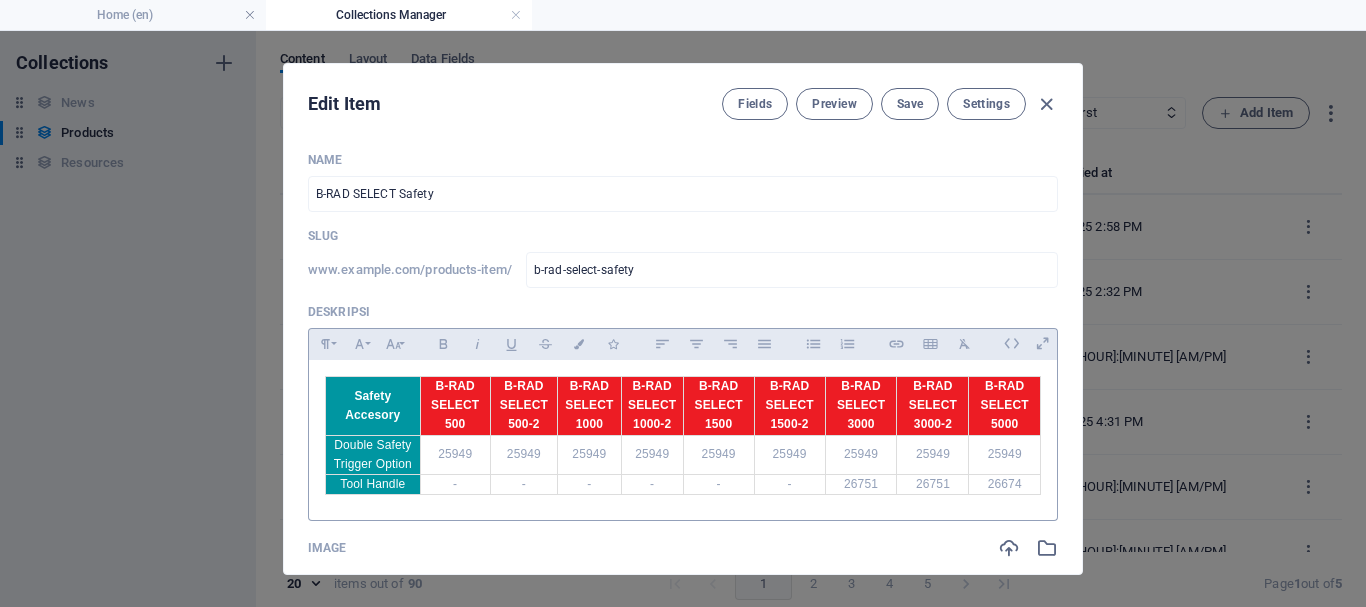 scroll, scrollTop: 0, scrollLeft: 0, axis: both 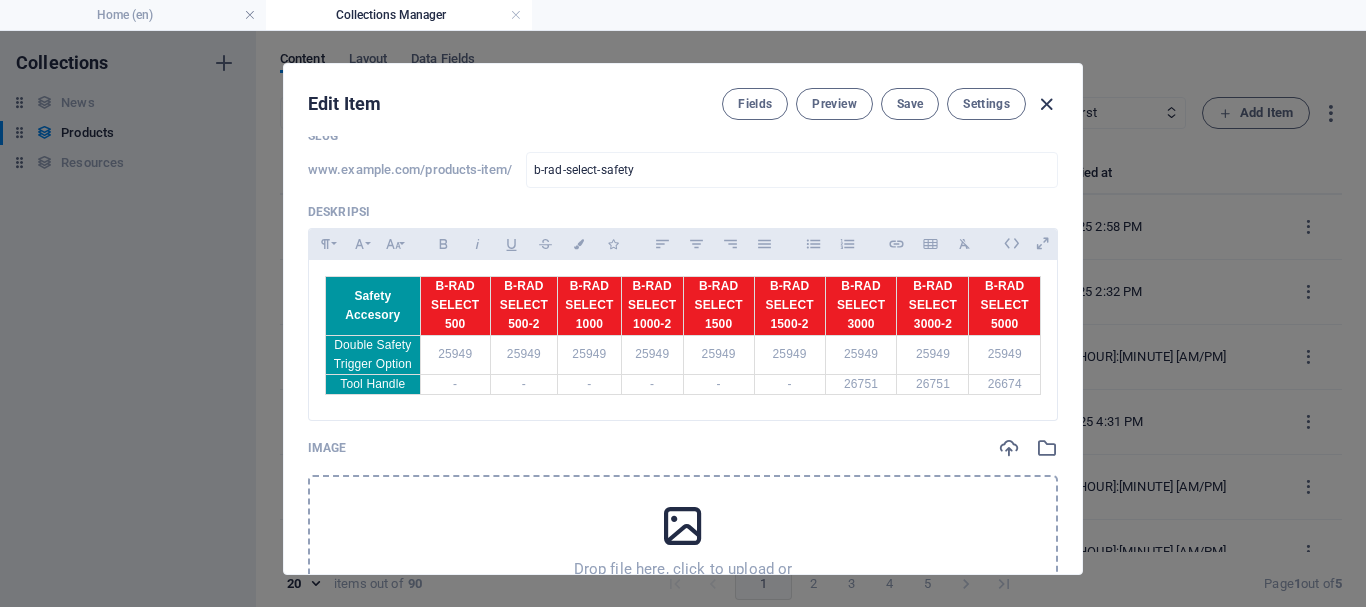 click at bounding box center [1046, 104] 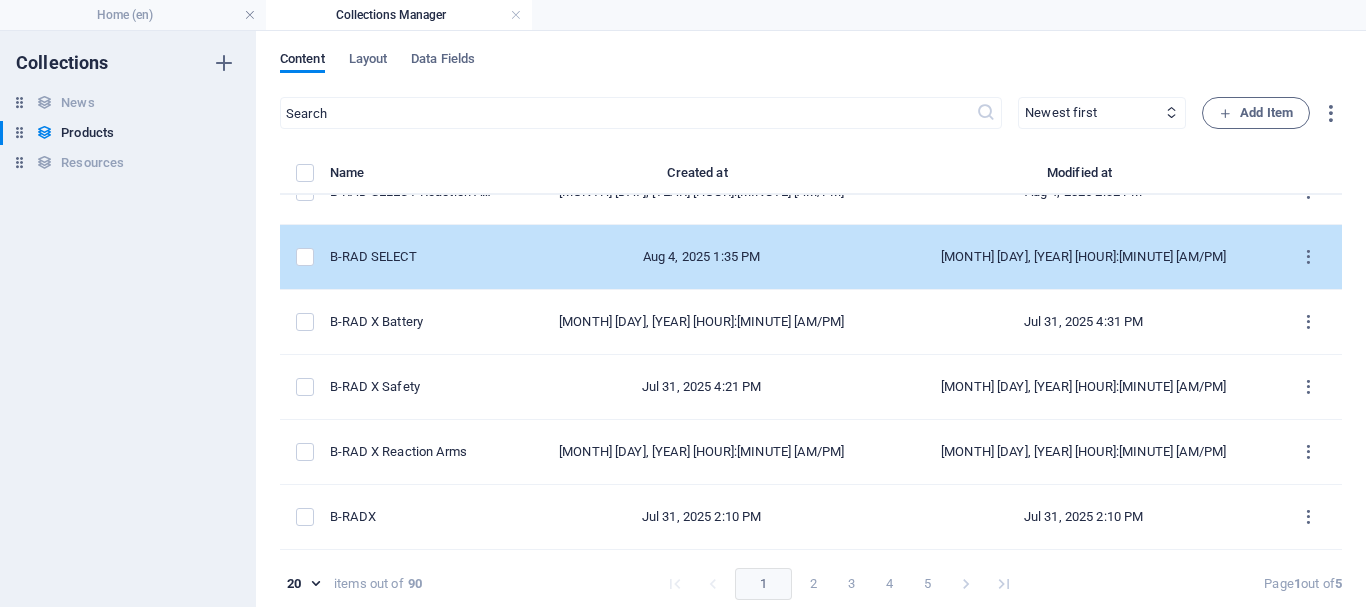 scroll, scrollTop: 0, scrollLeft: 0, axis: both 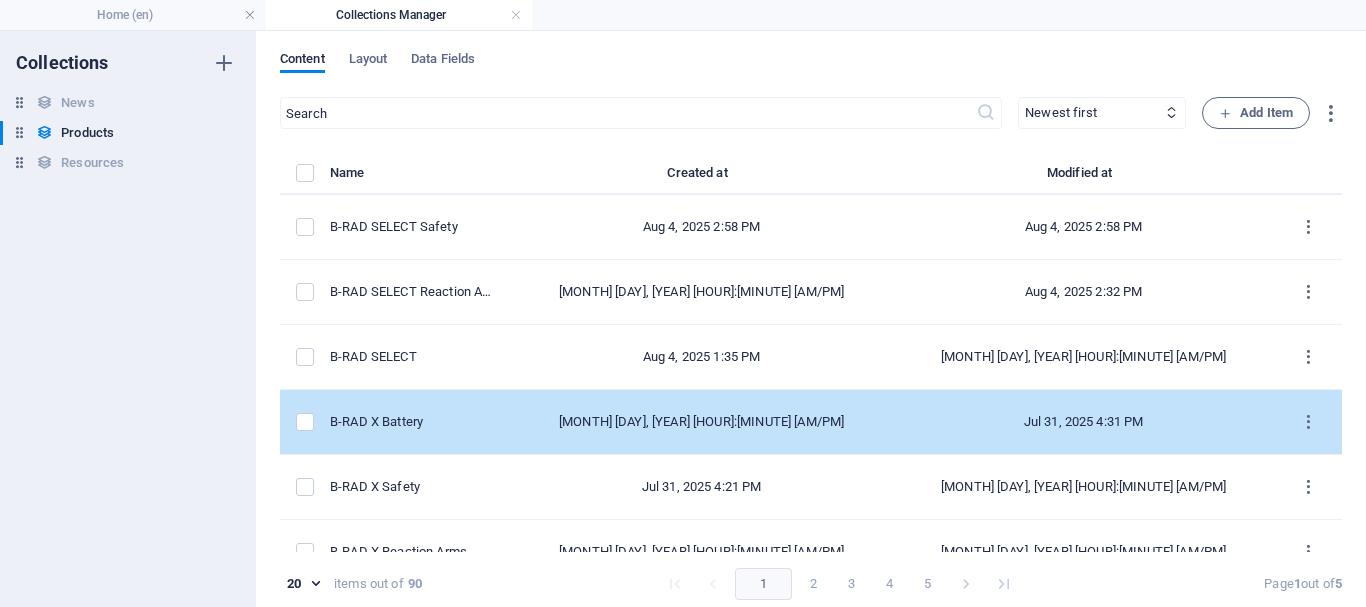 click on "B-RAD X Battery" at bounding box center [412, 422] 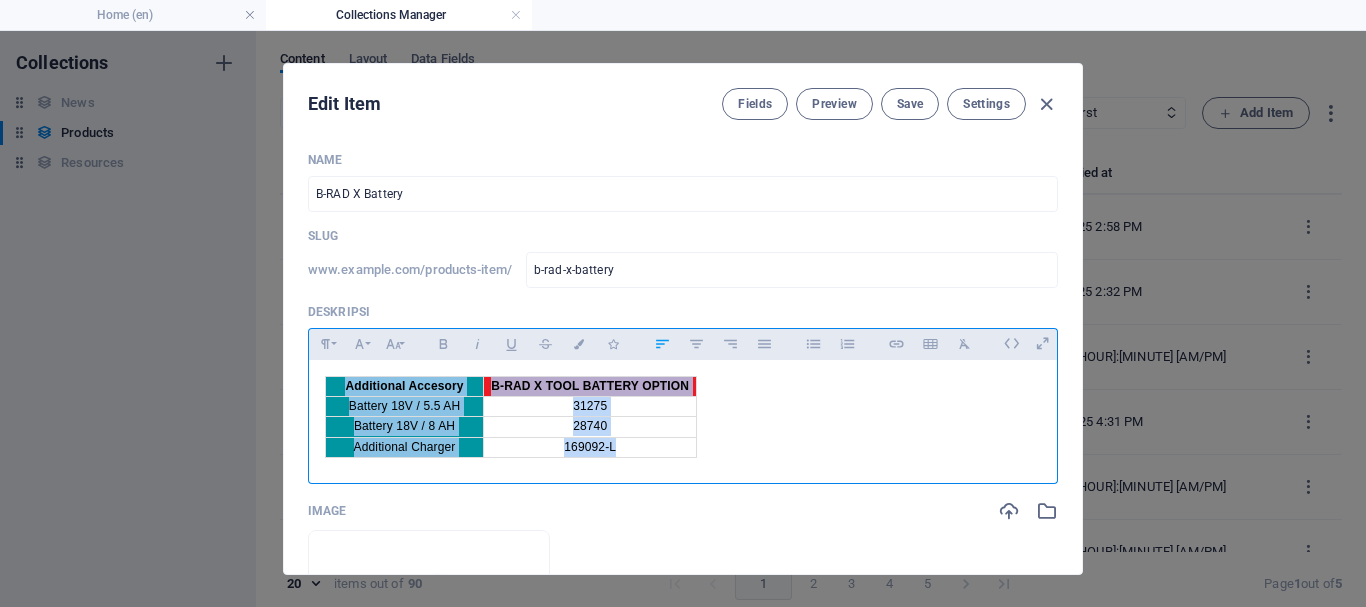 drag, startPoint x: 320, startPoint y: 383, endPoint x: 689, endPoint y: 448, distance: 374.68118 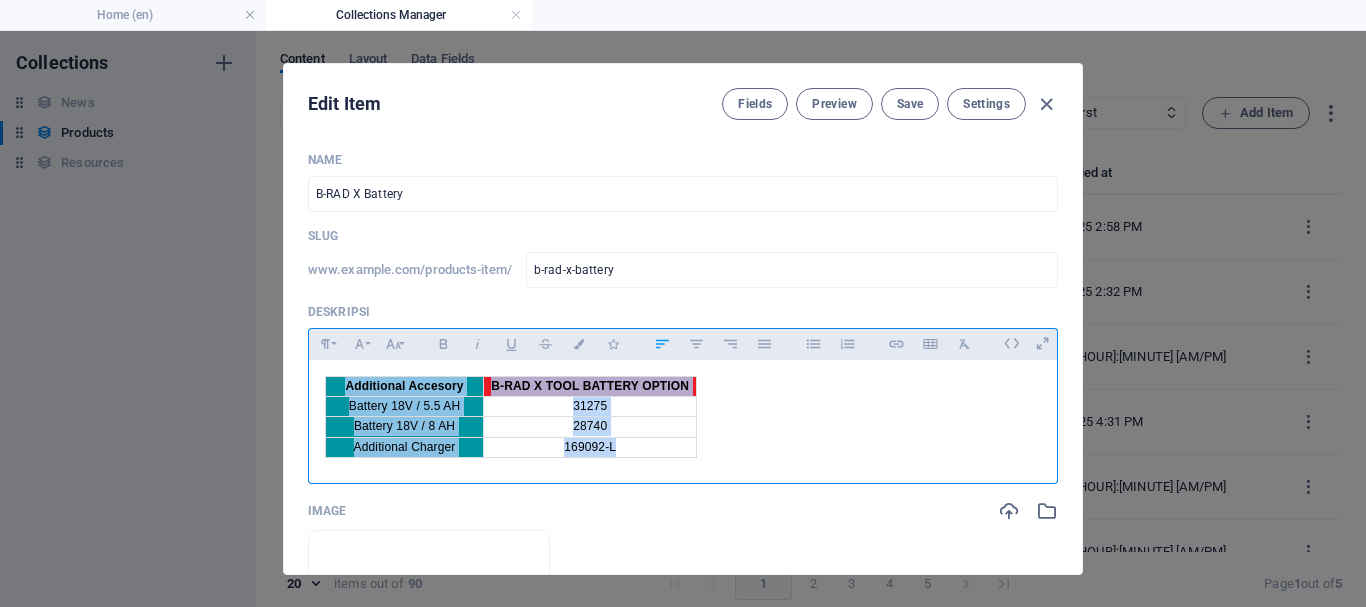 click on "Additional Accesory B-RAD X TOOL BATTERY OPTION Battery 18V / 5.5 AH 31275 Battery 18V / 8 AH 28740 Additional Charger 169092-L" at bounding box center (683, 417) 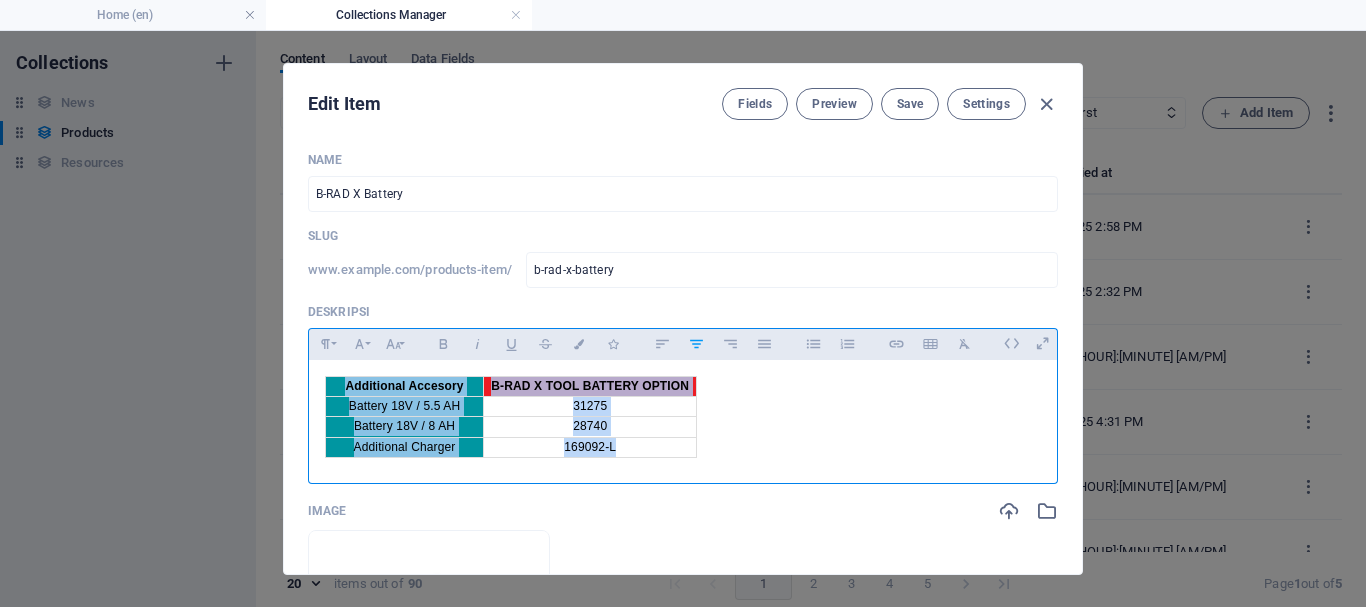 copy on "Additional Accesory B-RAD X TOOL BATTERY OPTION Battery 18V / 5.5 AH 31275 Battery 18V / 8 AH 28740 Additional Charger 169092-L" 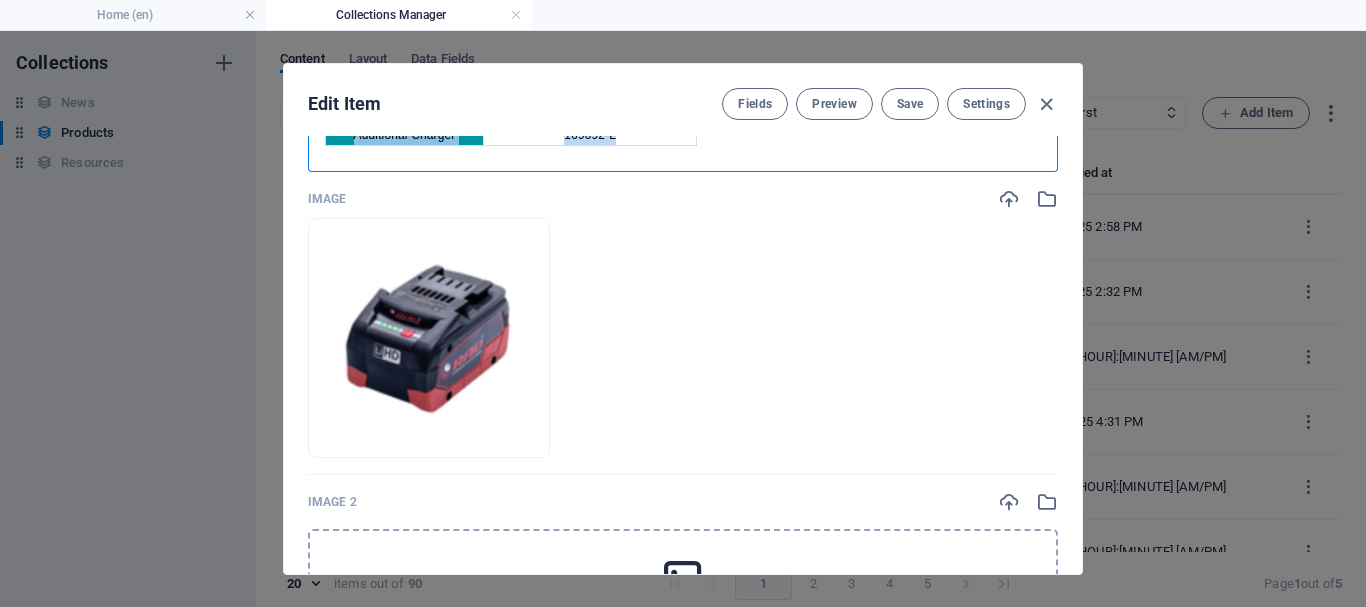 scroll, scrollTop: 300, scrollLeft: 0, axis: vertical 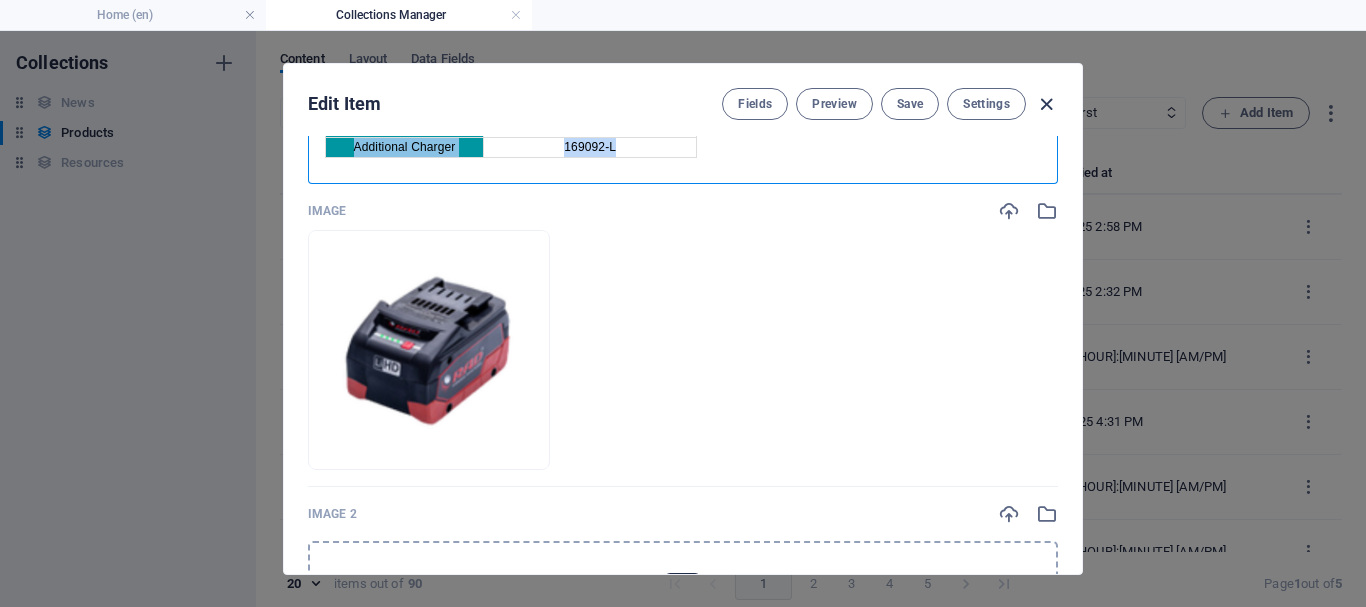 click at bounding box center (1046, 104) 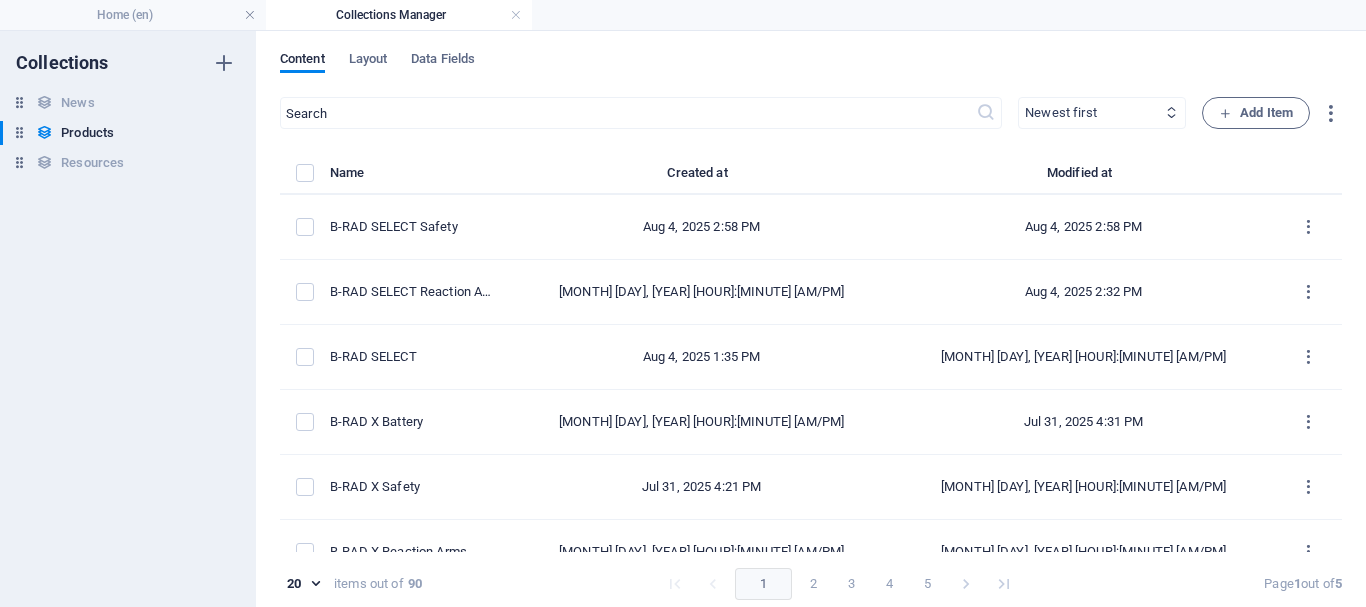 type on "b-rad-x-battery" 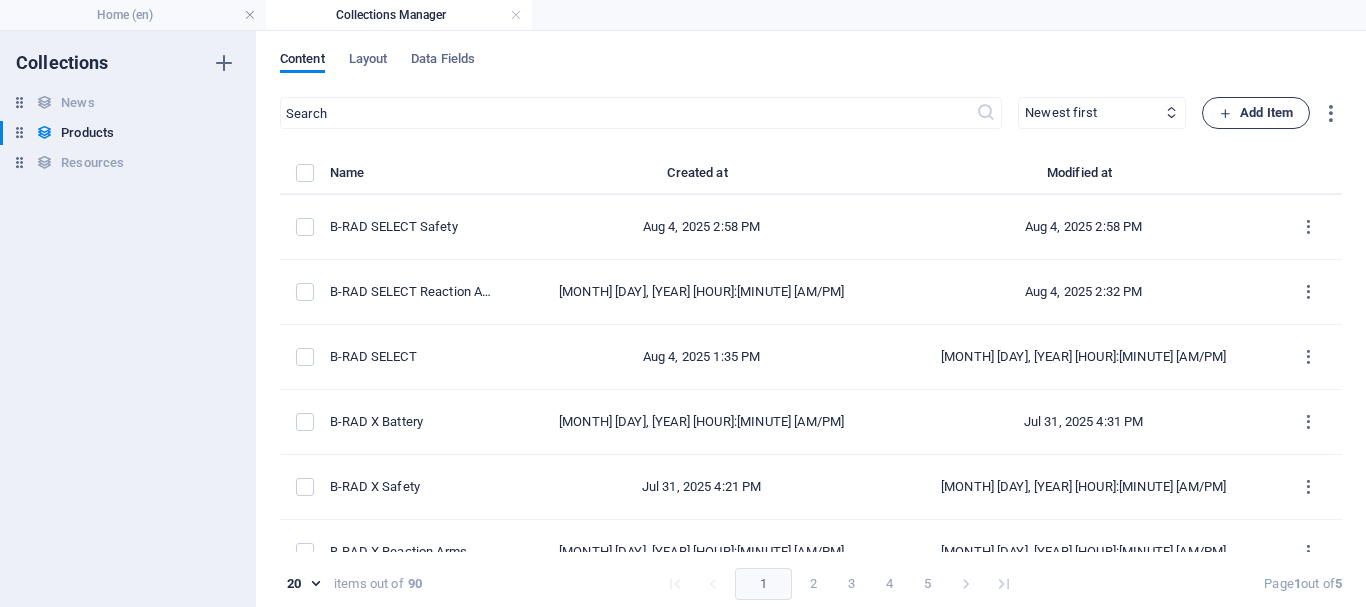 click at bounding box center [1225, 113] 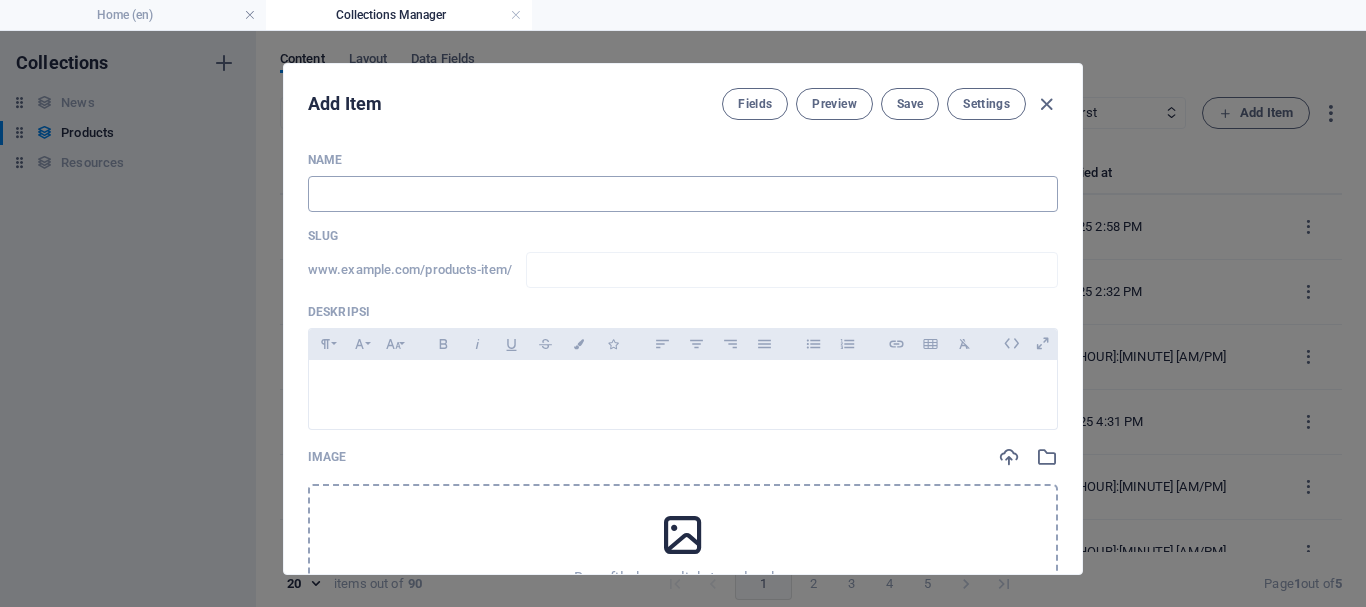click at bounding box center (683, 194) 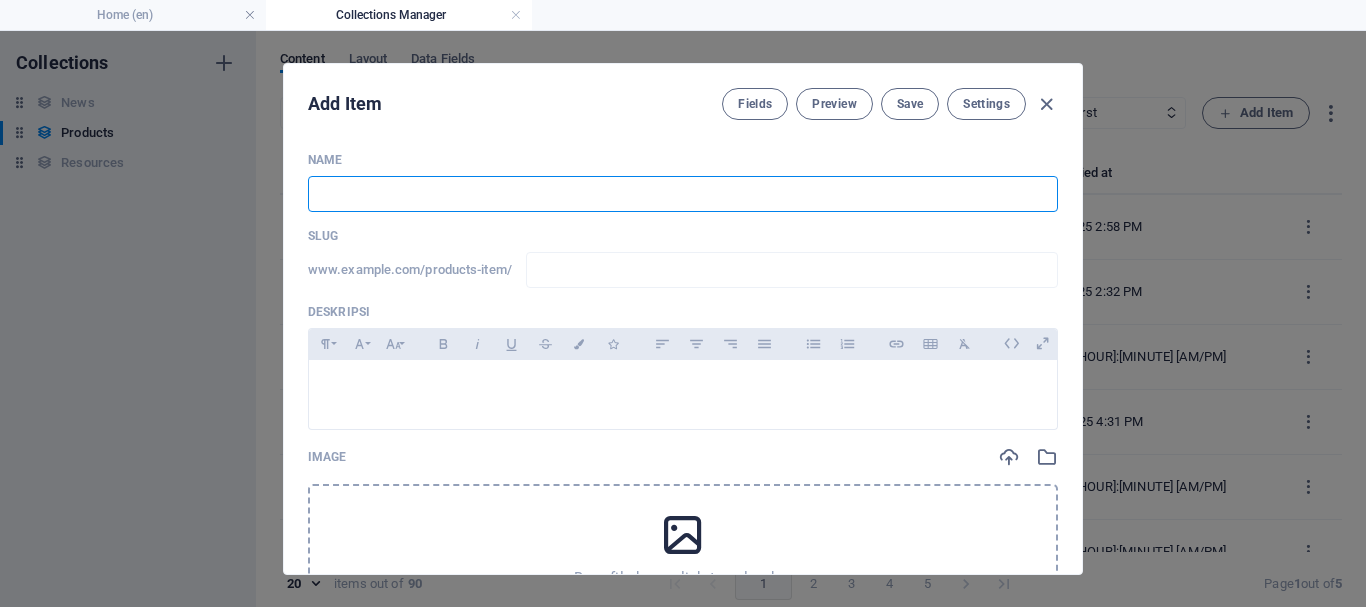 type on "b" 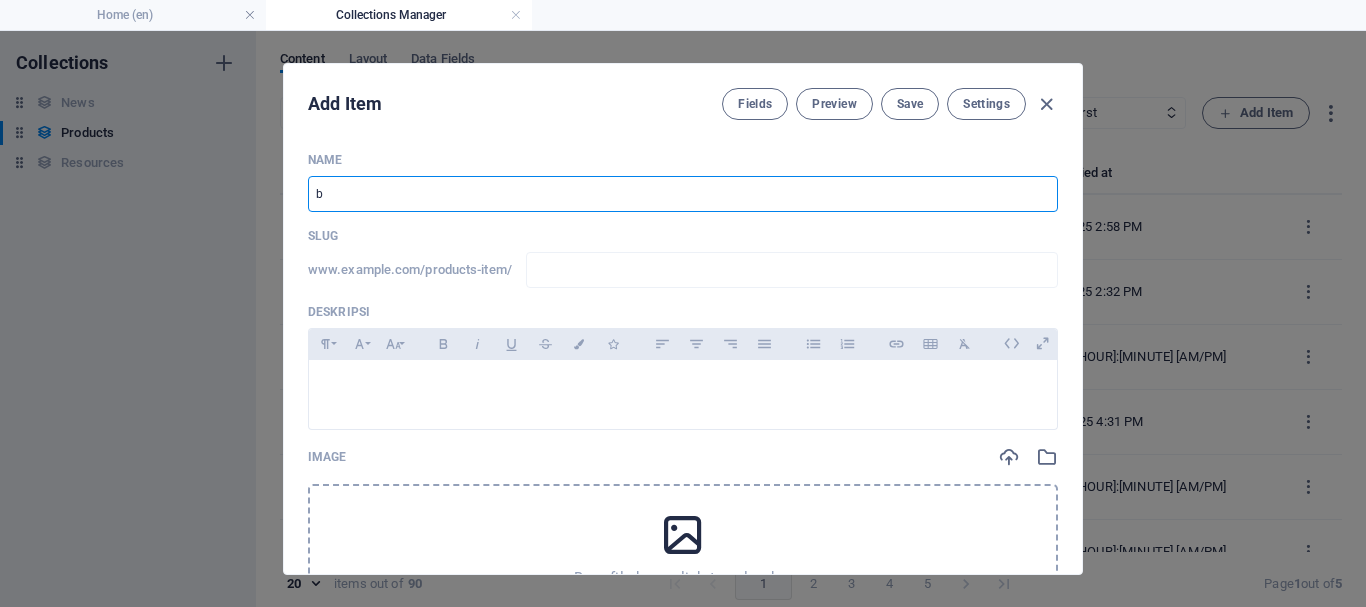 type on "b" 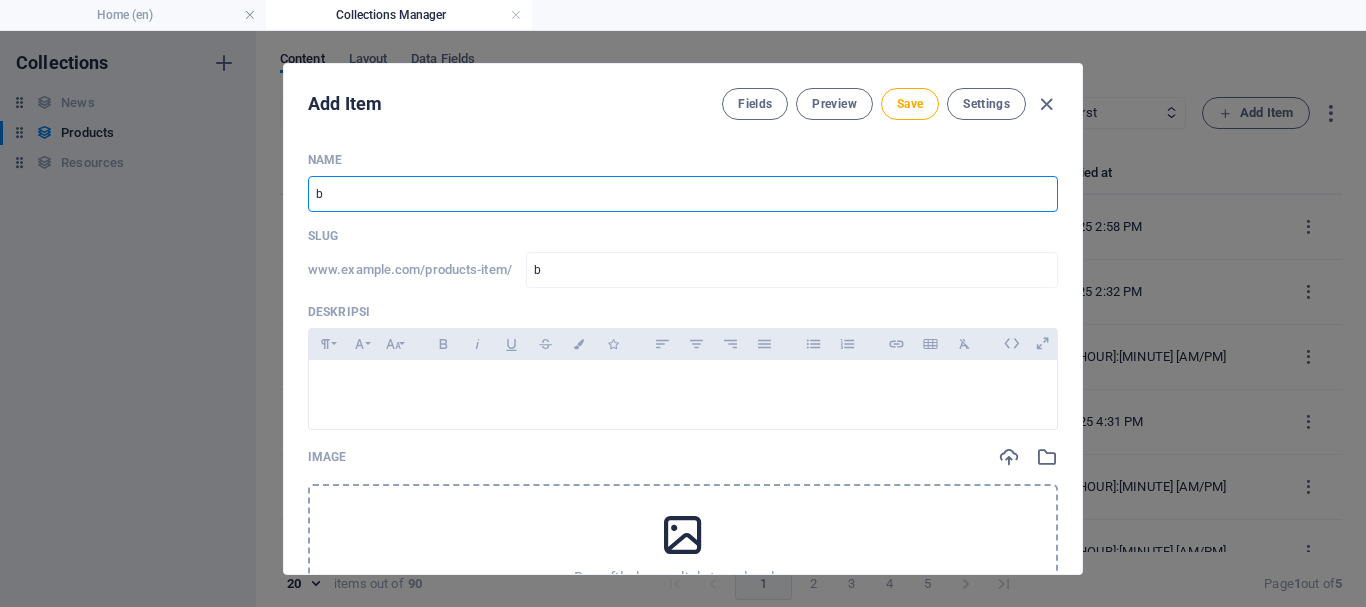 type 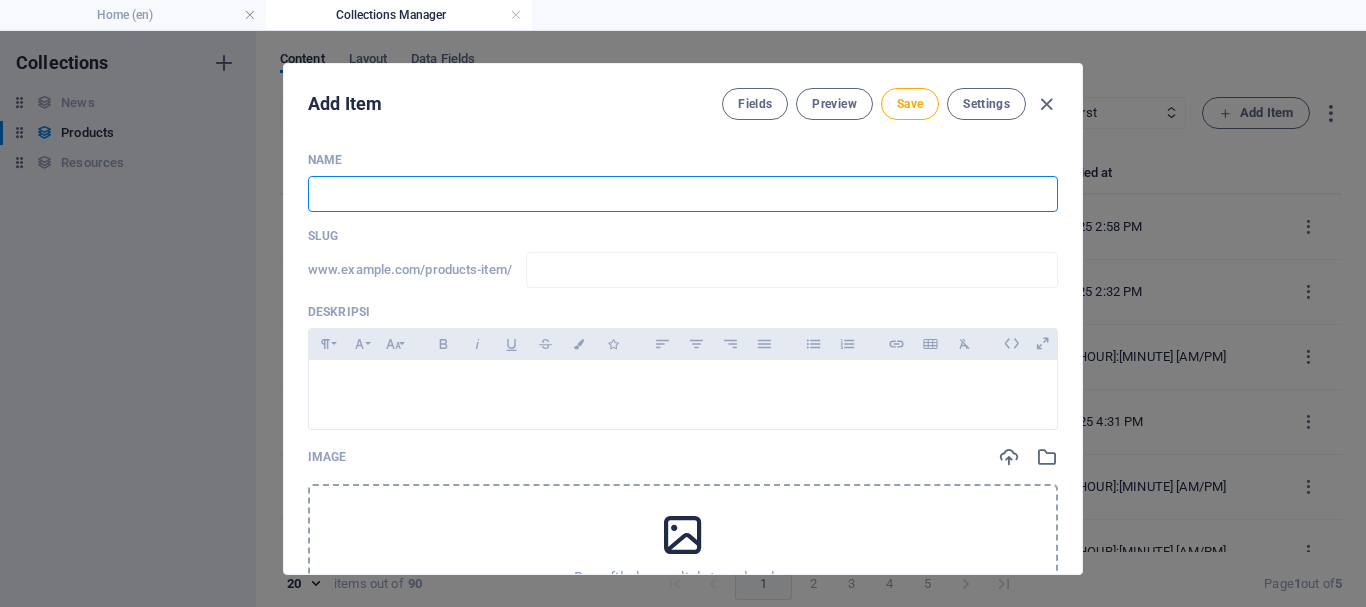 type on "B" 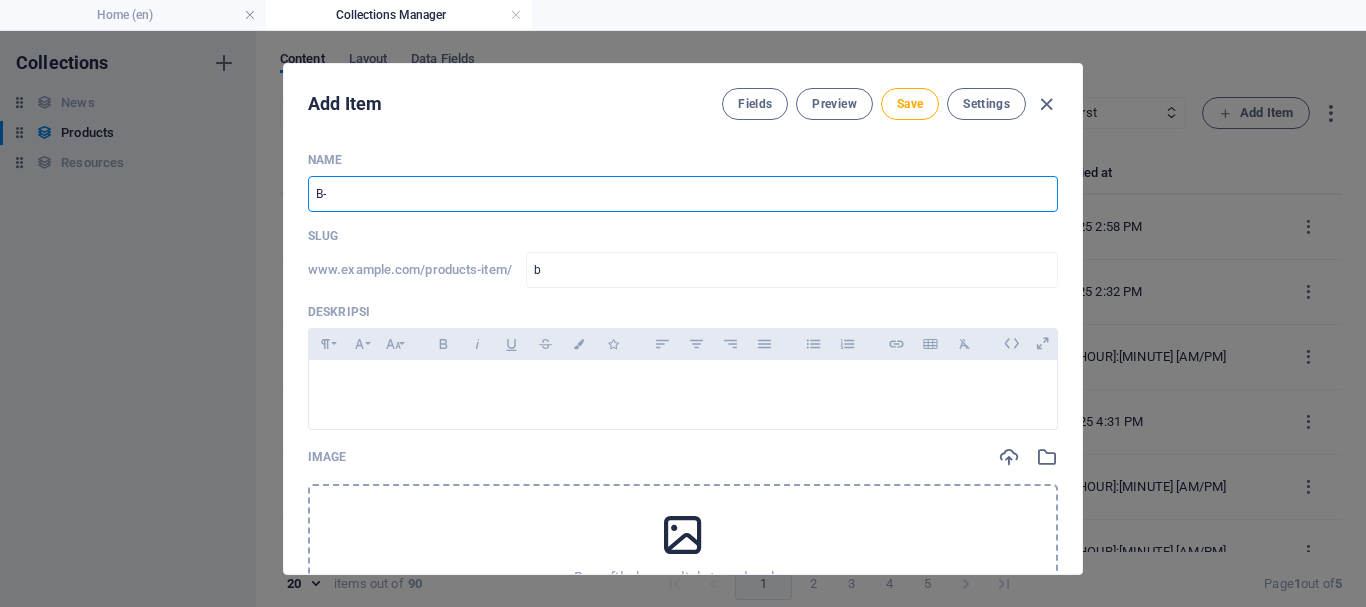 type on "B-R" 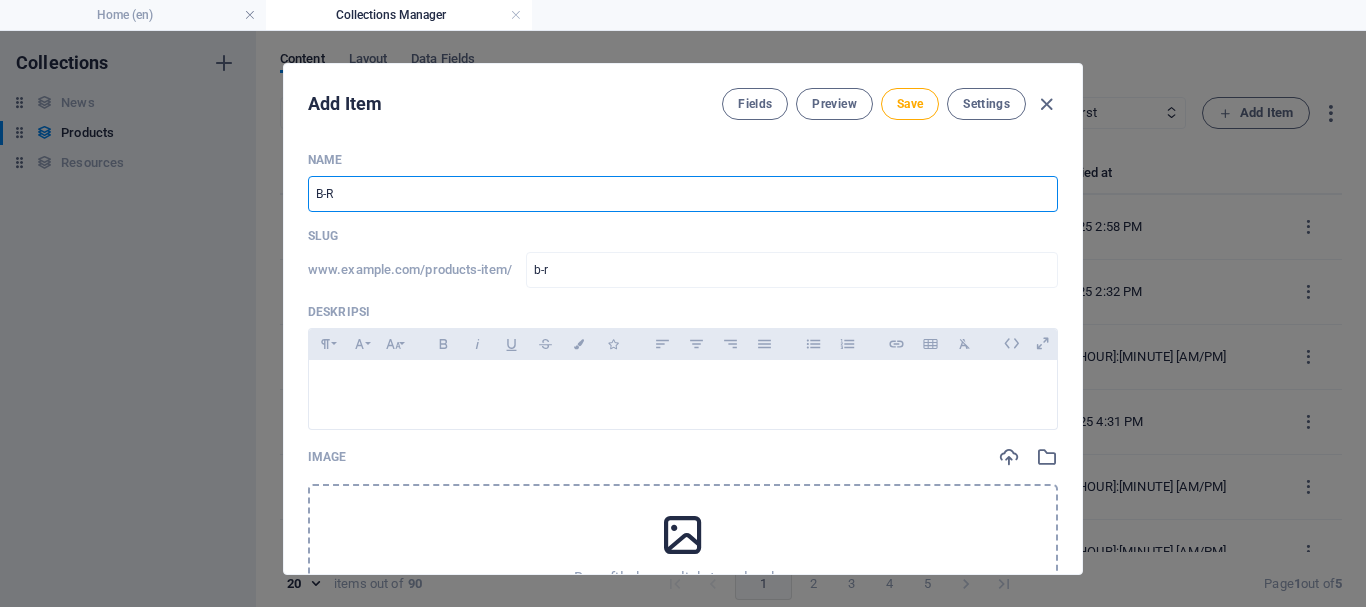 type on "B-RA" 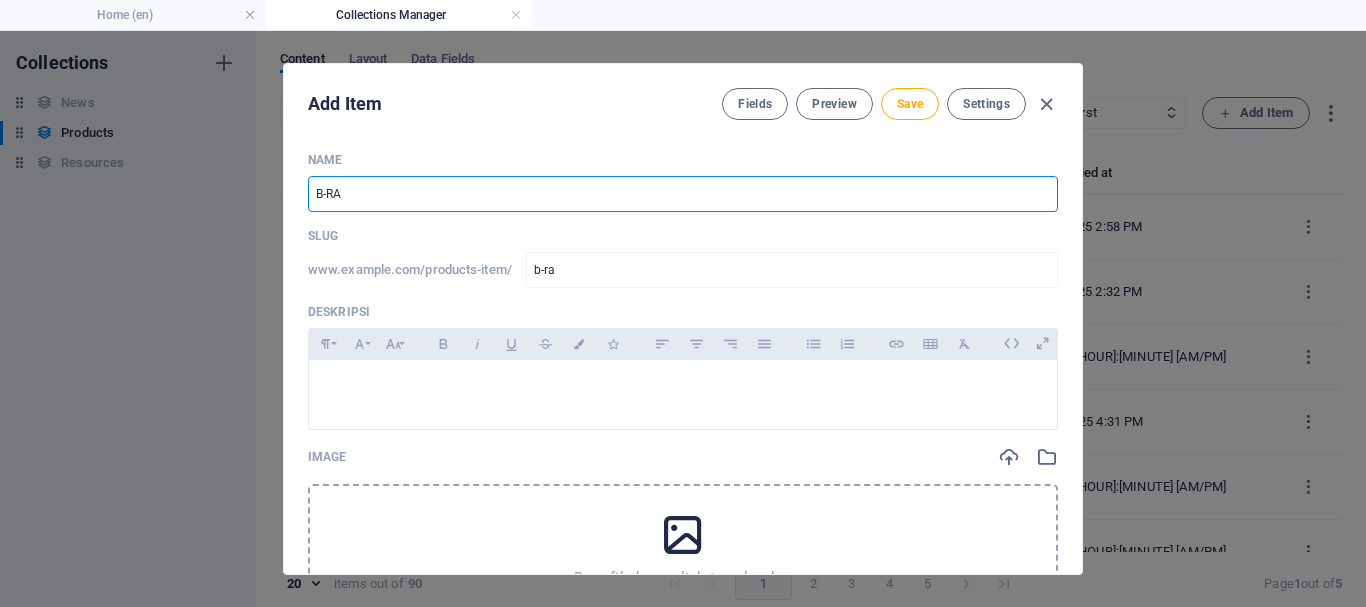 type on "B-RAD" 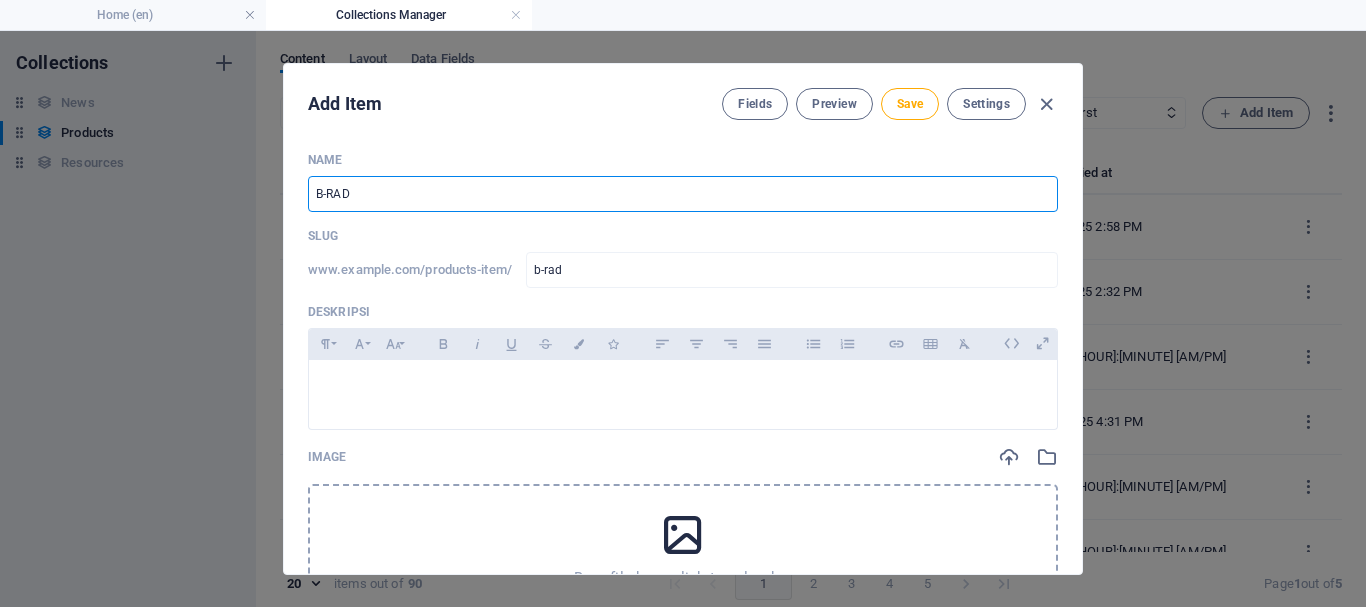 type on "B-RAD S" 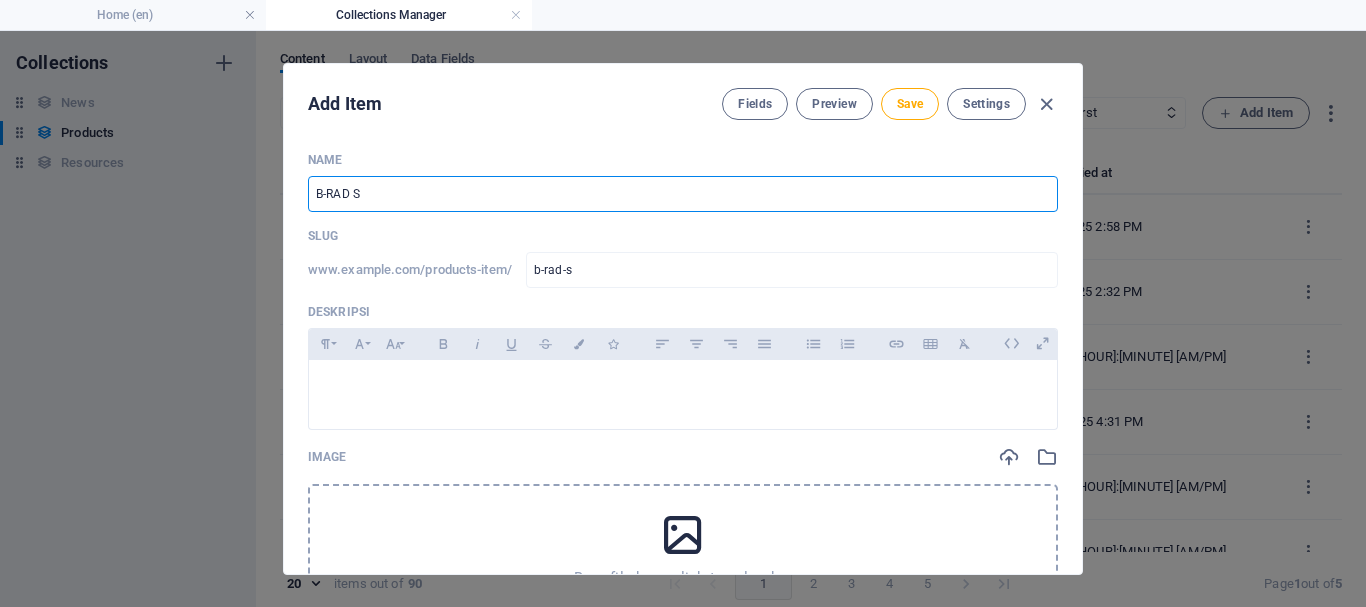 type on "B-RAD SE" 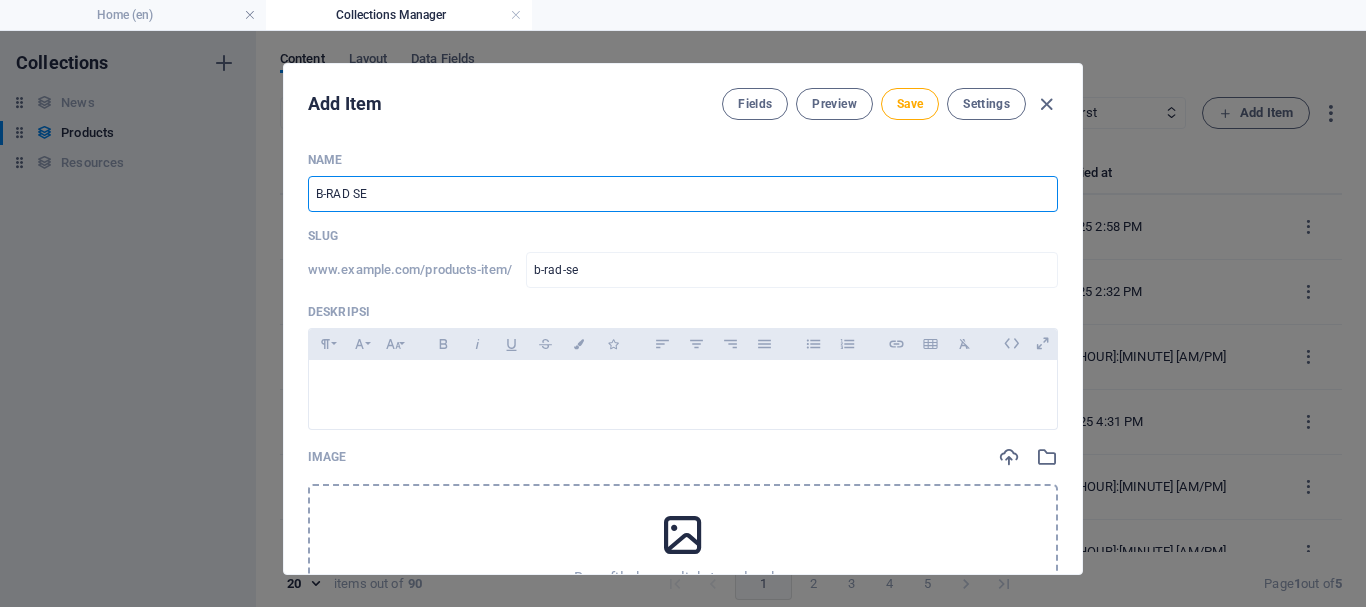type on "B-RAD SEL" 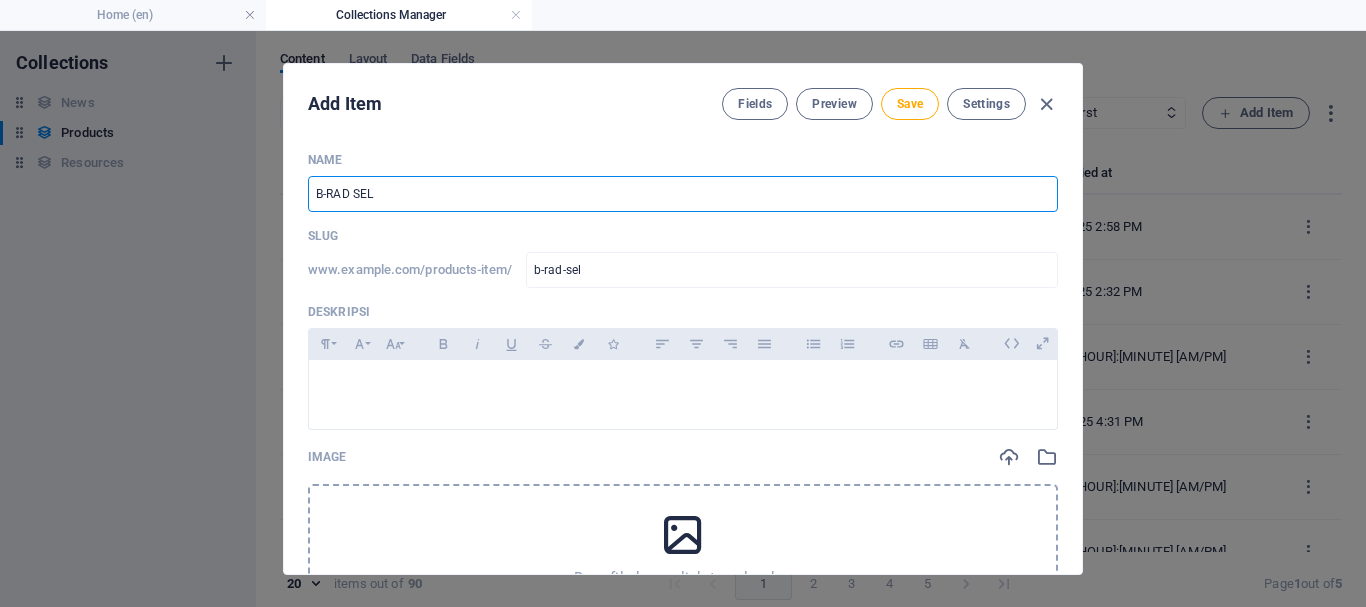 type on "B-RAD SELE" 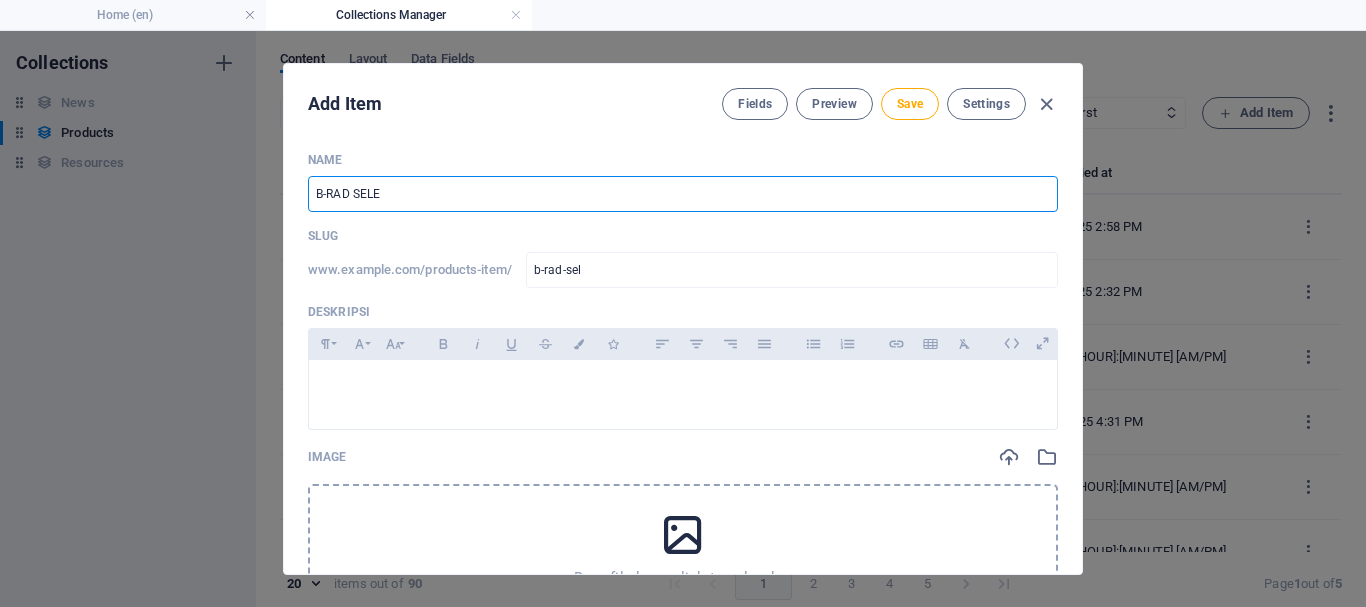 type on "b-rad-sele" 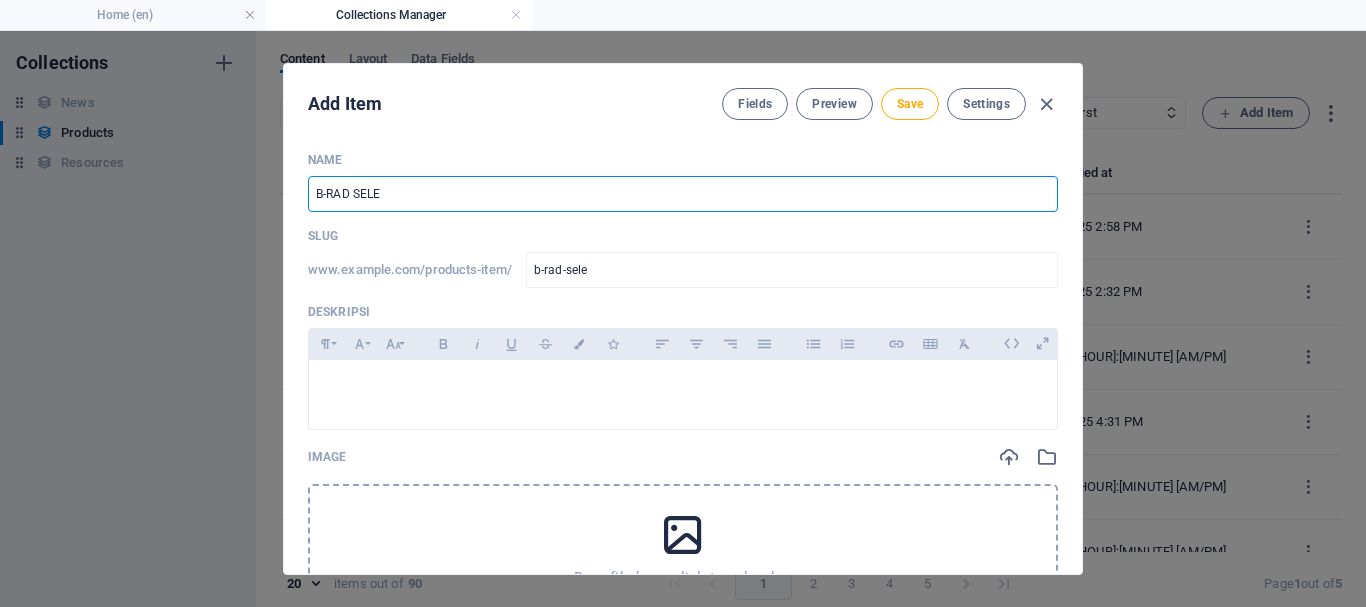 type on "B-RAD SELEC" 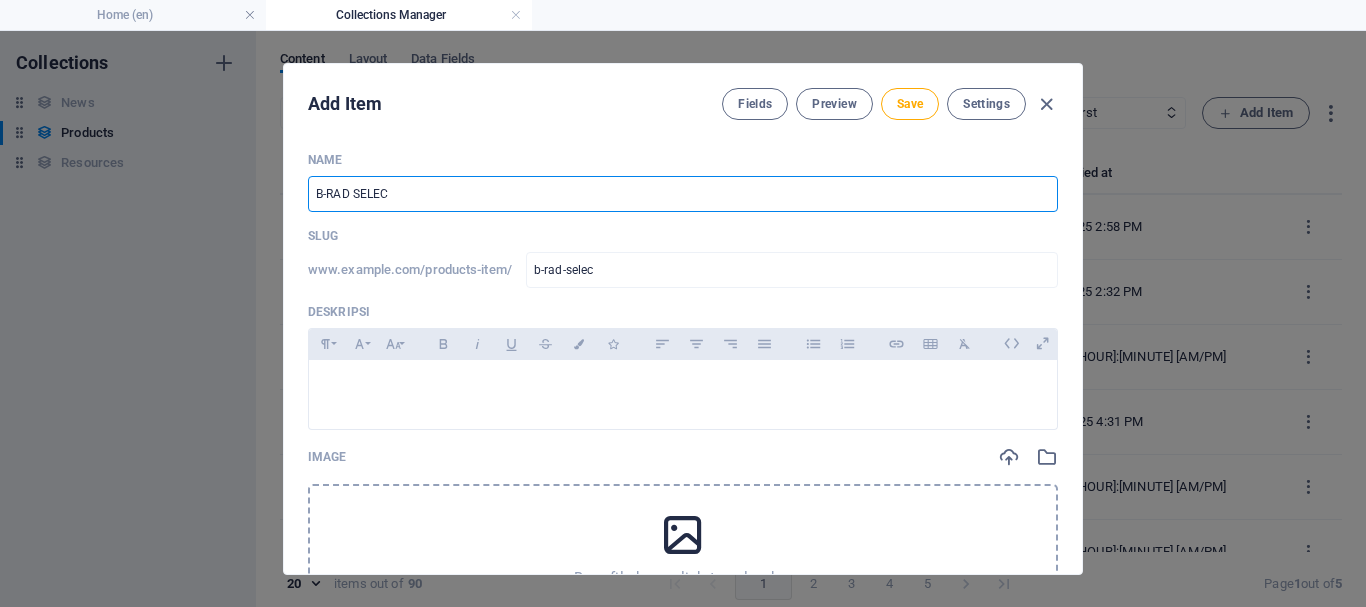 type on "B-RAD SELECT" 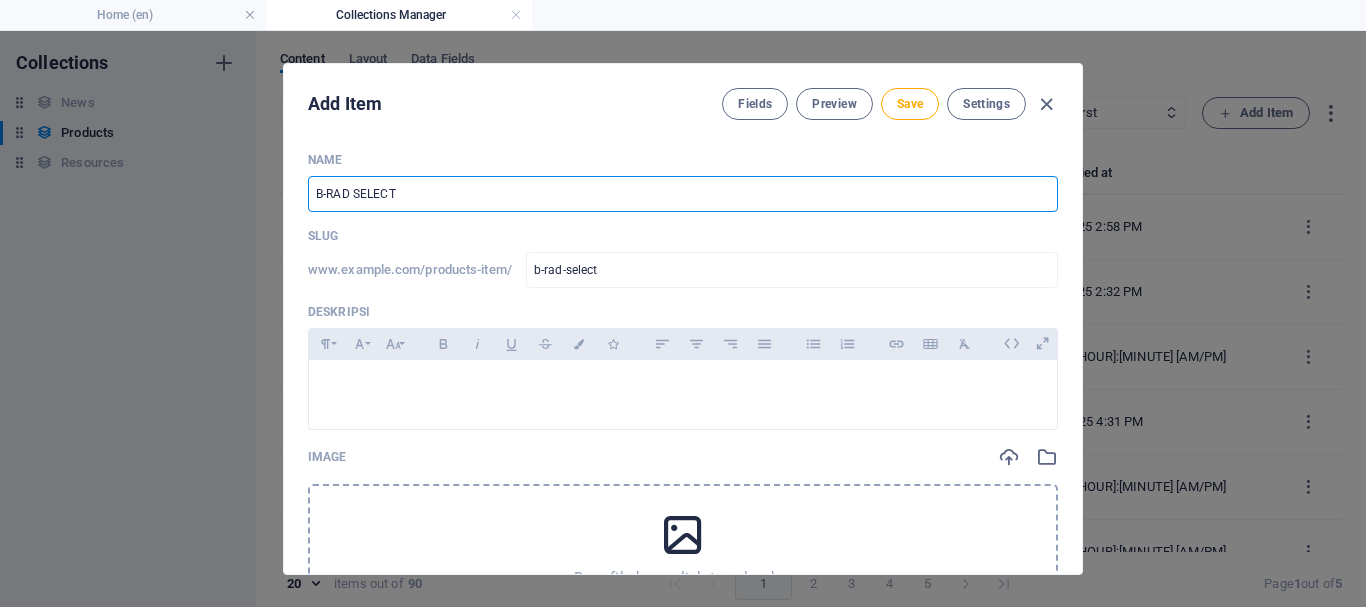 type on "B-RAD SELECT B" 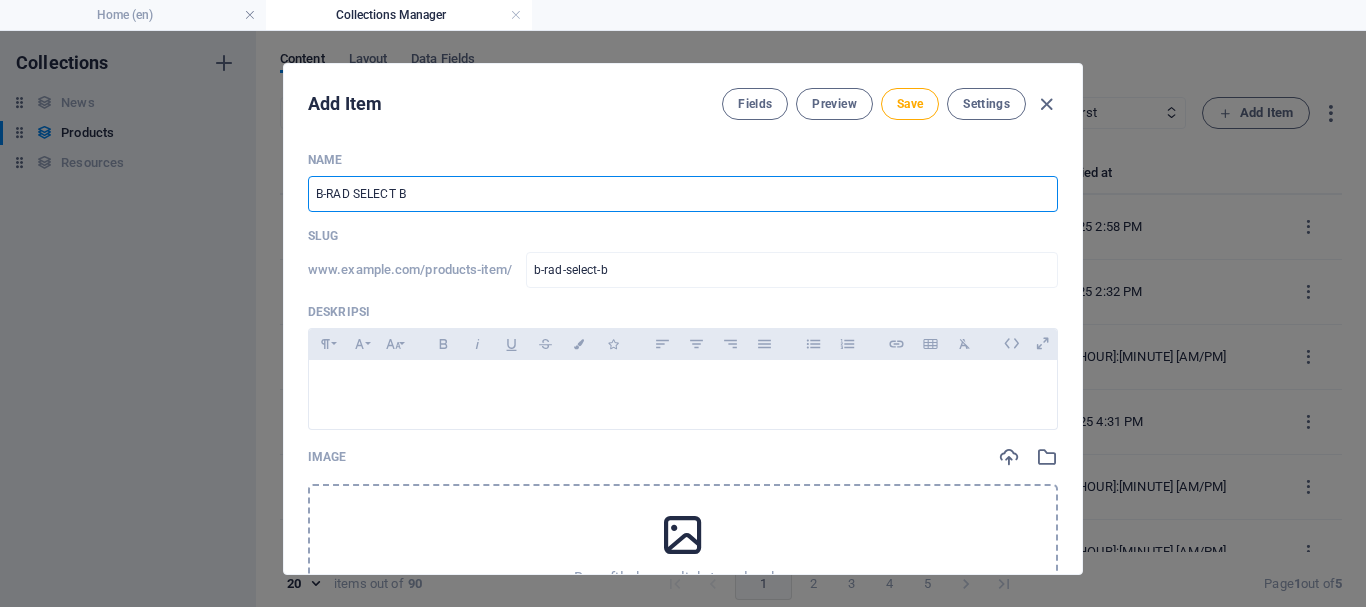 type on "B-RAD SELECT Ba" 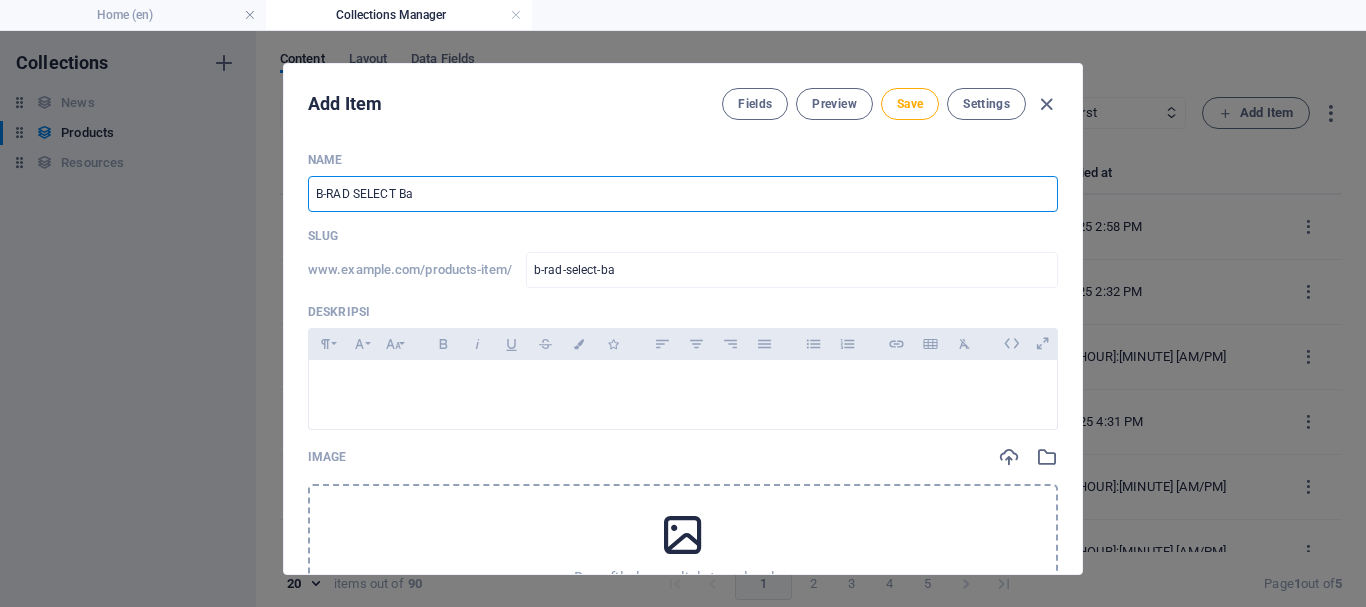 type on "B-RAD SELECT Bat" 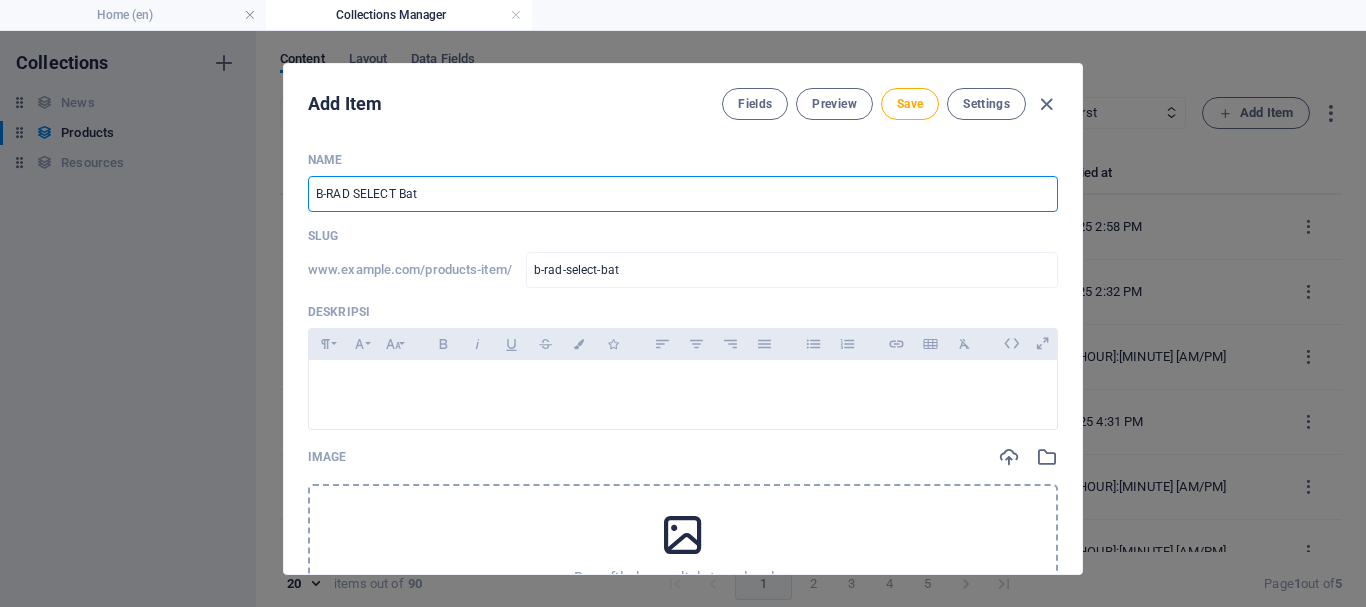 type on "B-RAD SELECT Batt" 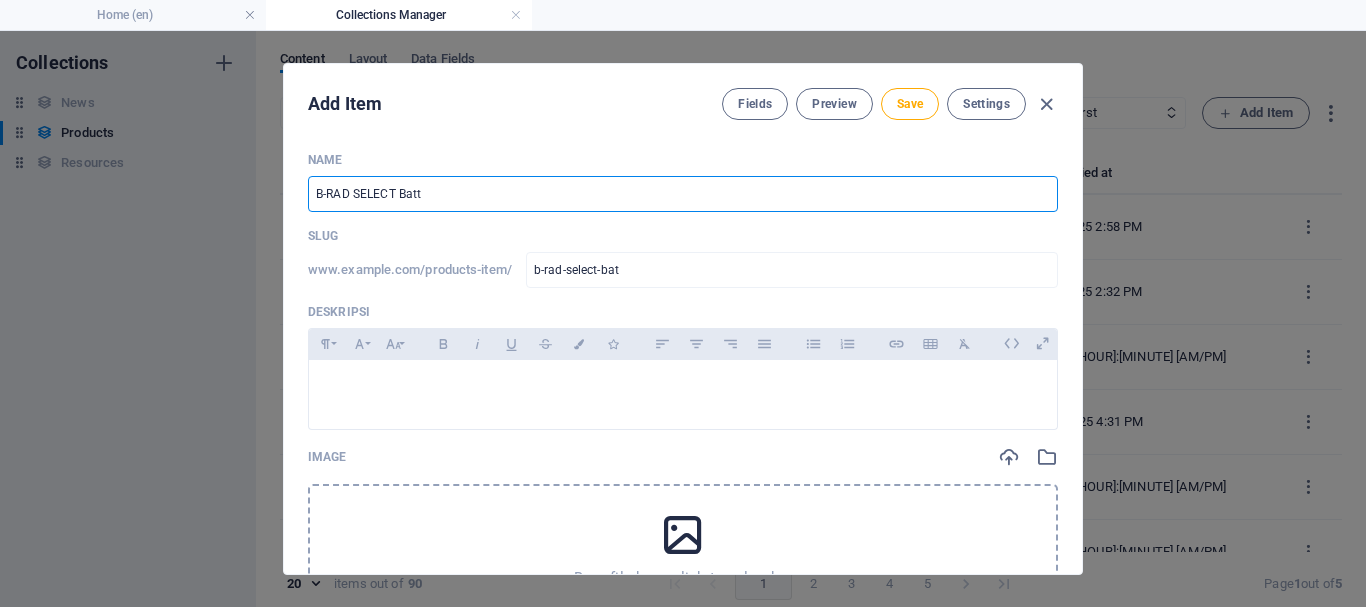 type on "b-rad-select-batt" 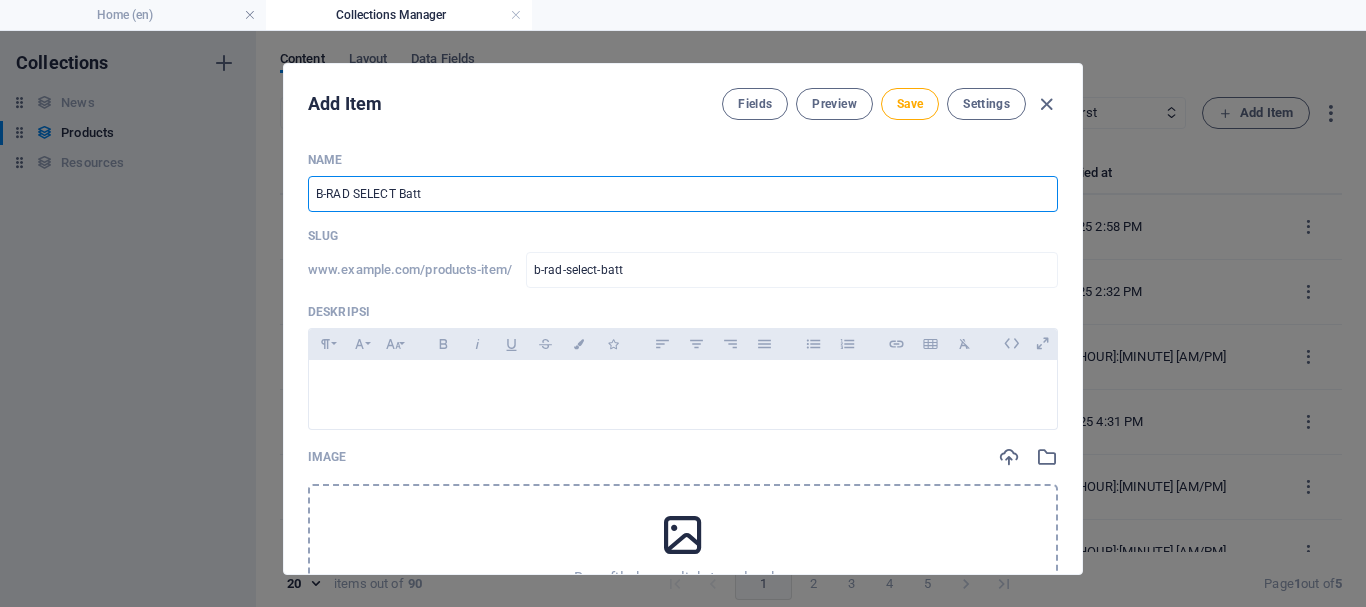 type on "B-RAD SELECT Batte" 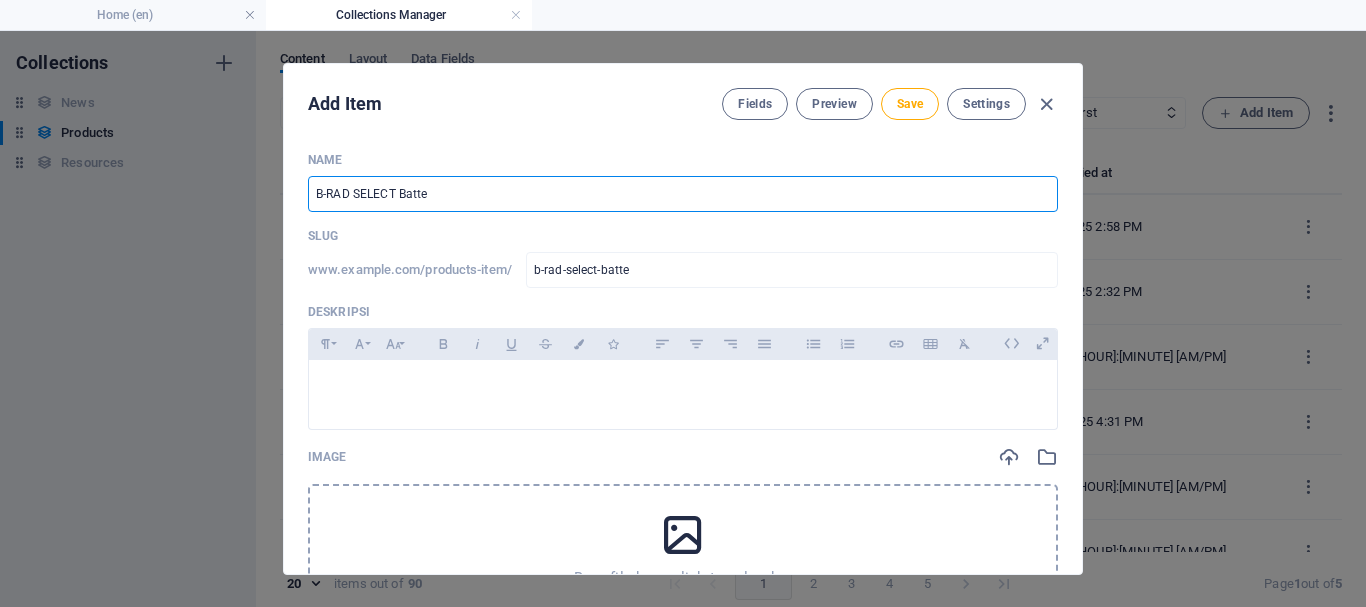 type on "B-RAD SELECT Batter" 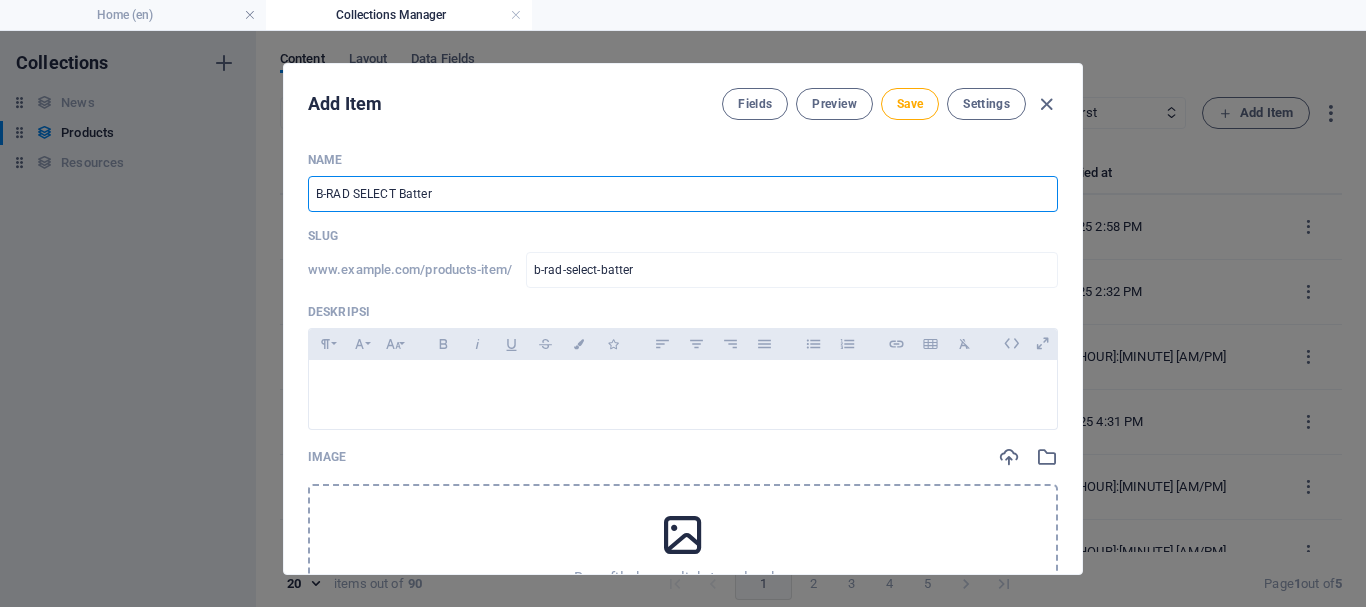 type on "B-RAD SELECT Battery" 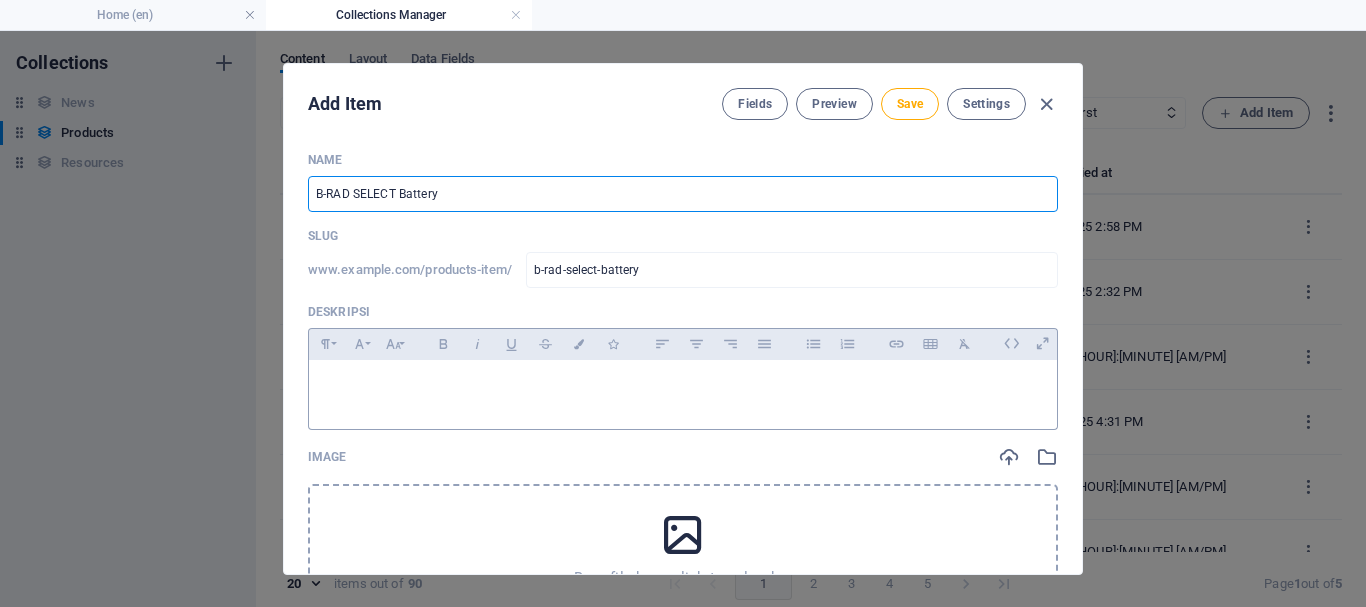 type on "B-RAD SELECT Battery" 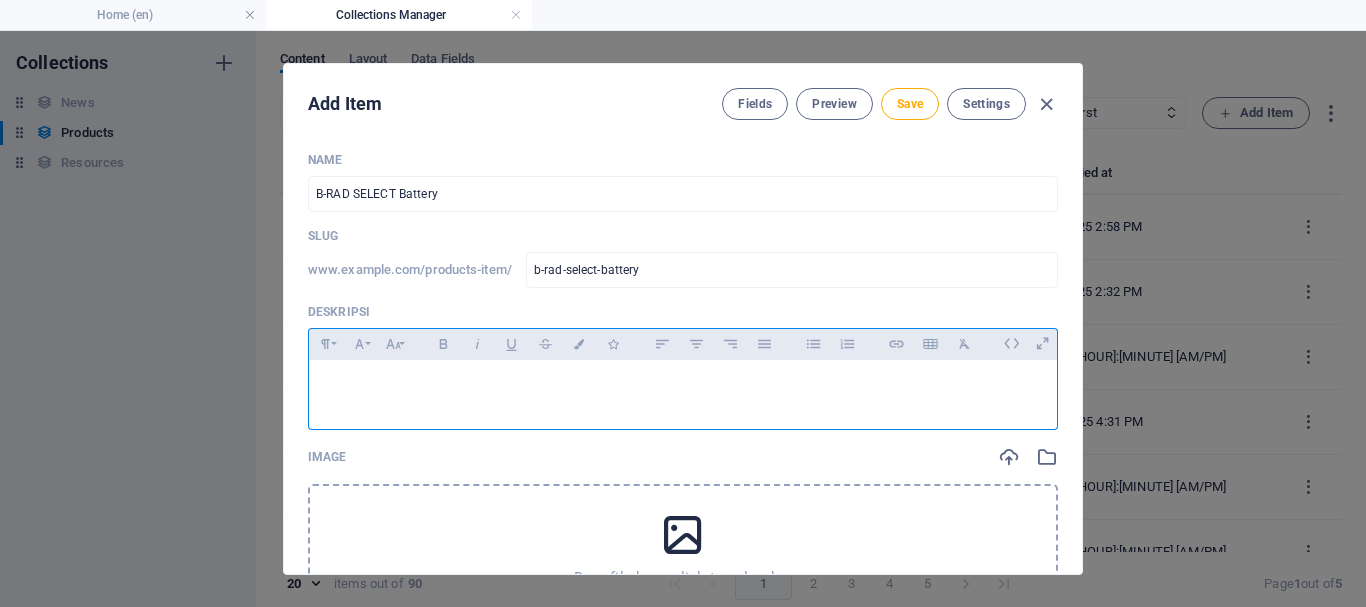 click at bounding box center (683, 385) 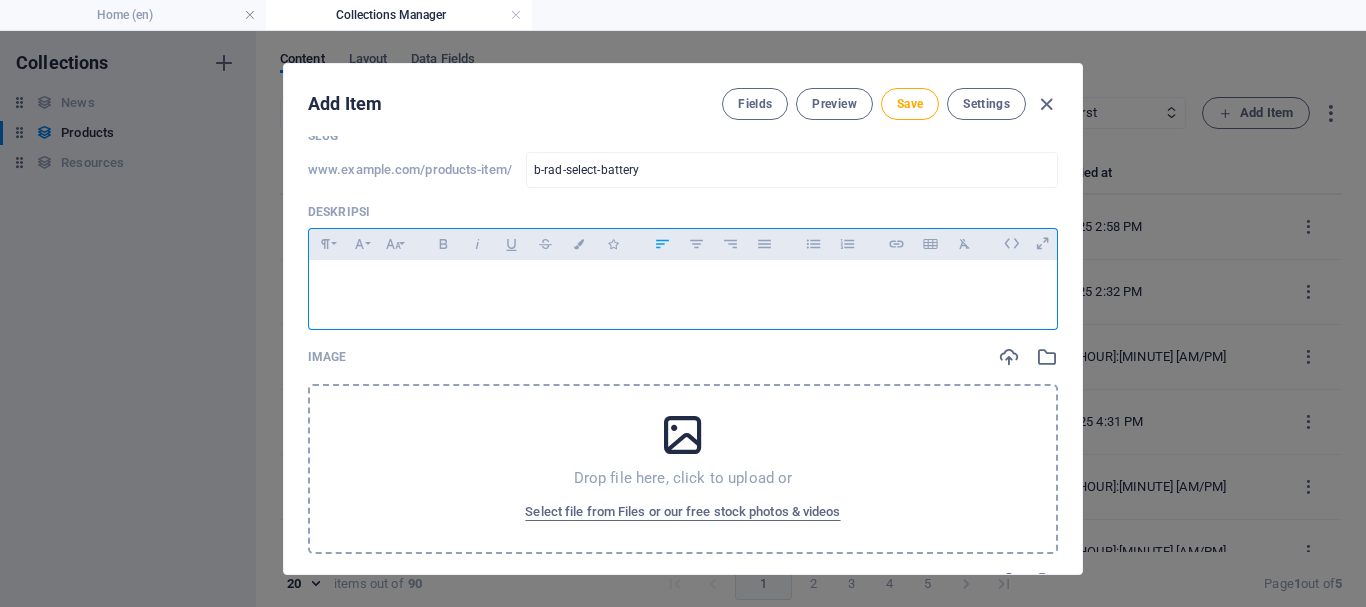 scroll, scrollTop: 0, scrollLeft: 0, axis: both 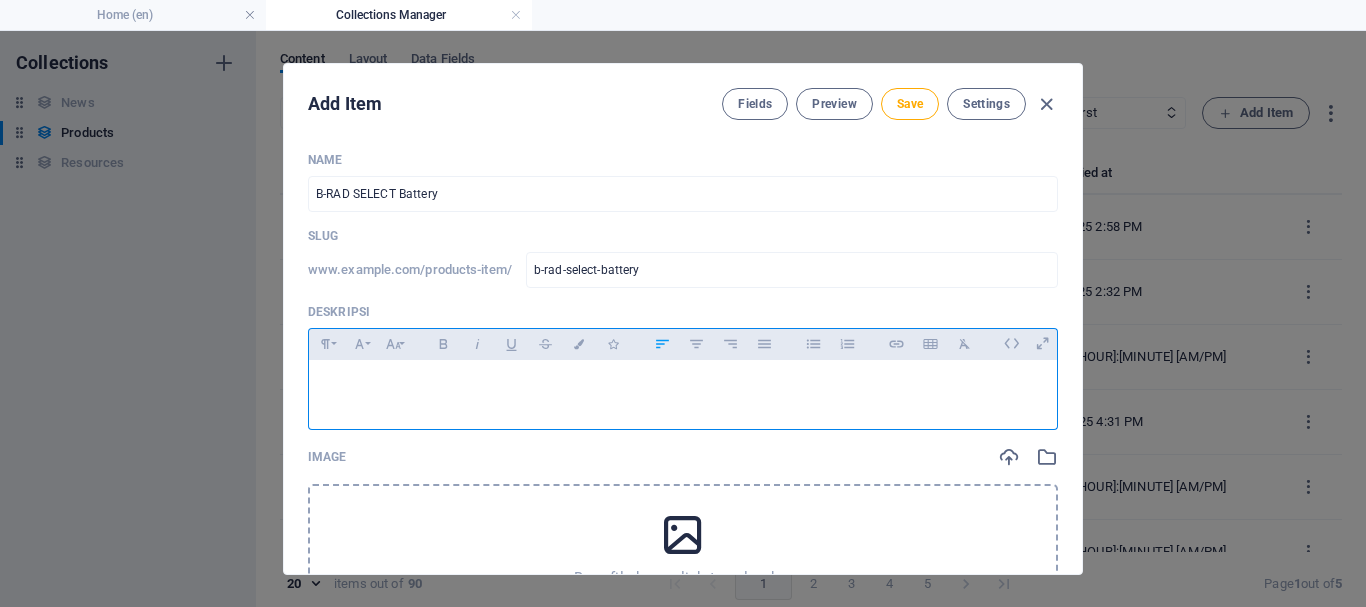 click at bounding box center (683, 385) 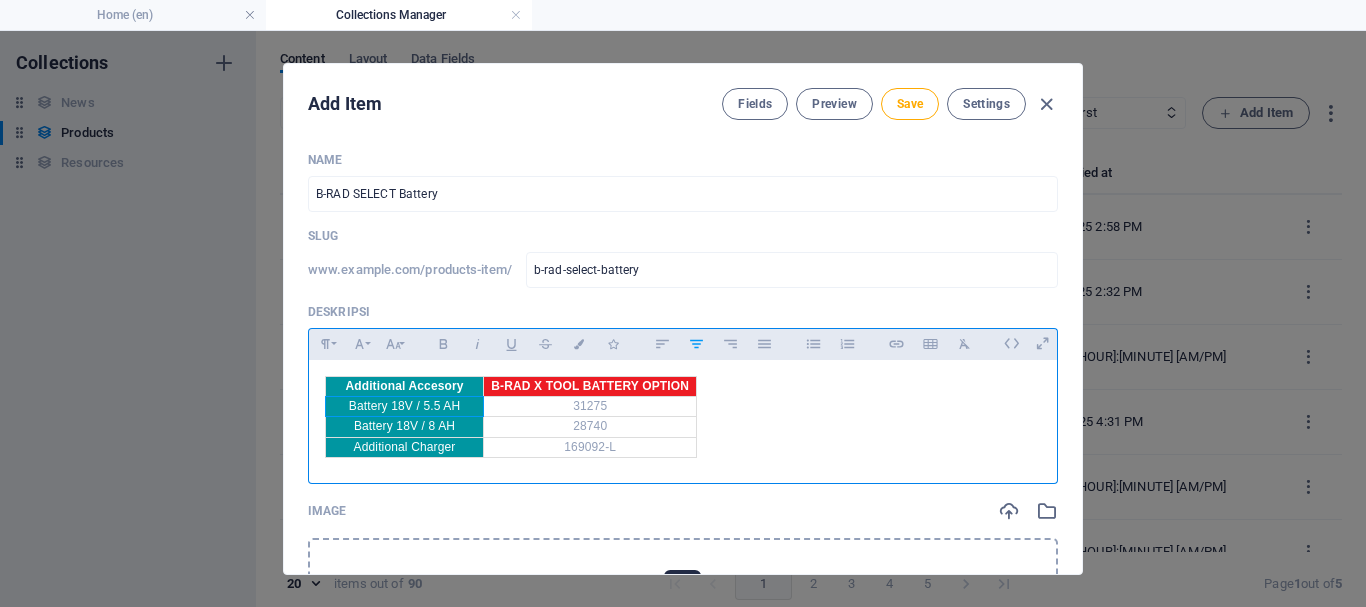 click on "Battery 18V / 5.5 AH" at bounding box center (405, 407) 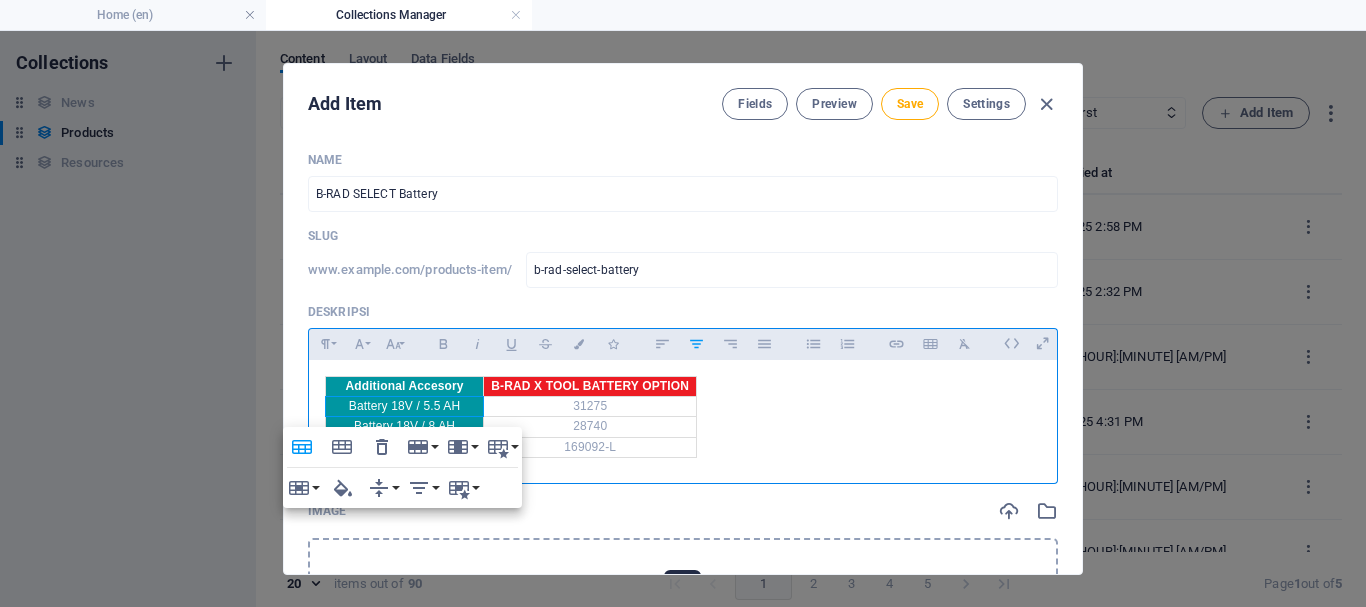 type 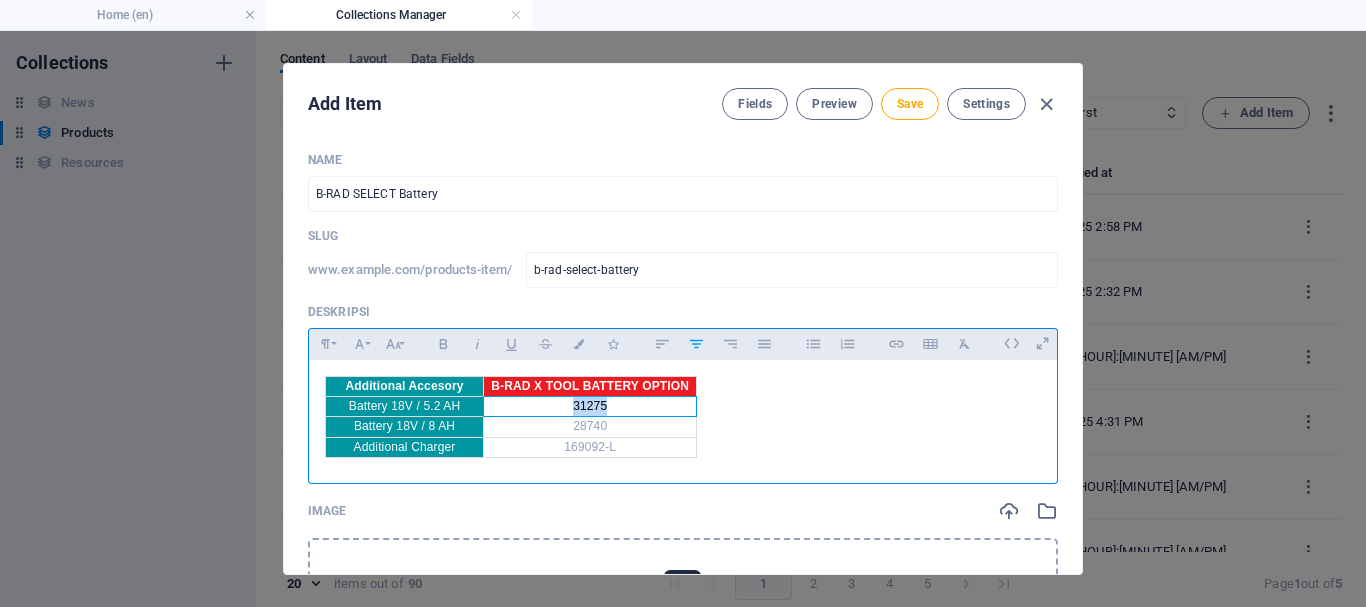 drag, startPoint x: 568, startPoint y: 403, endPoint x: 622, endPoint y: 403, distance: 54 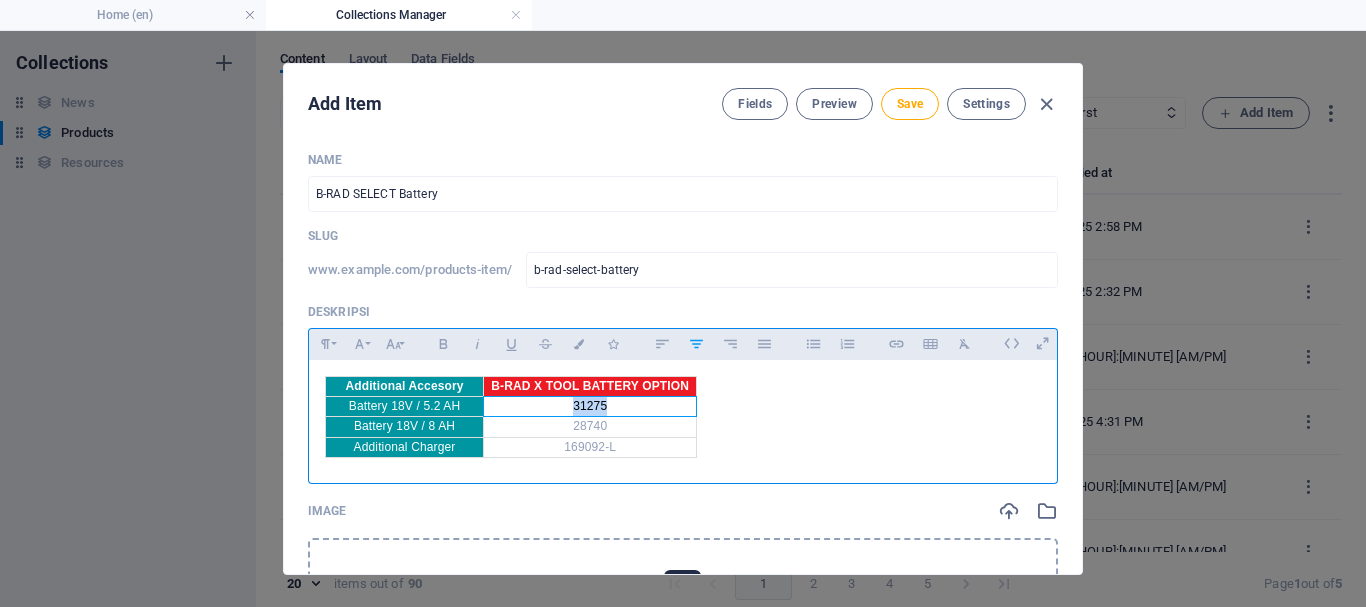 click on "31275" at bounding box center (590, 407) 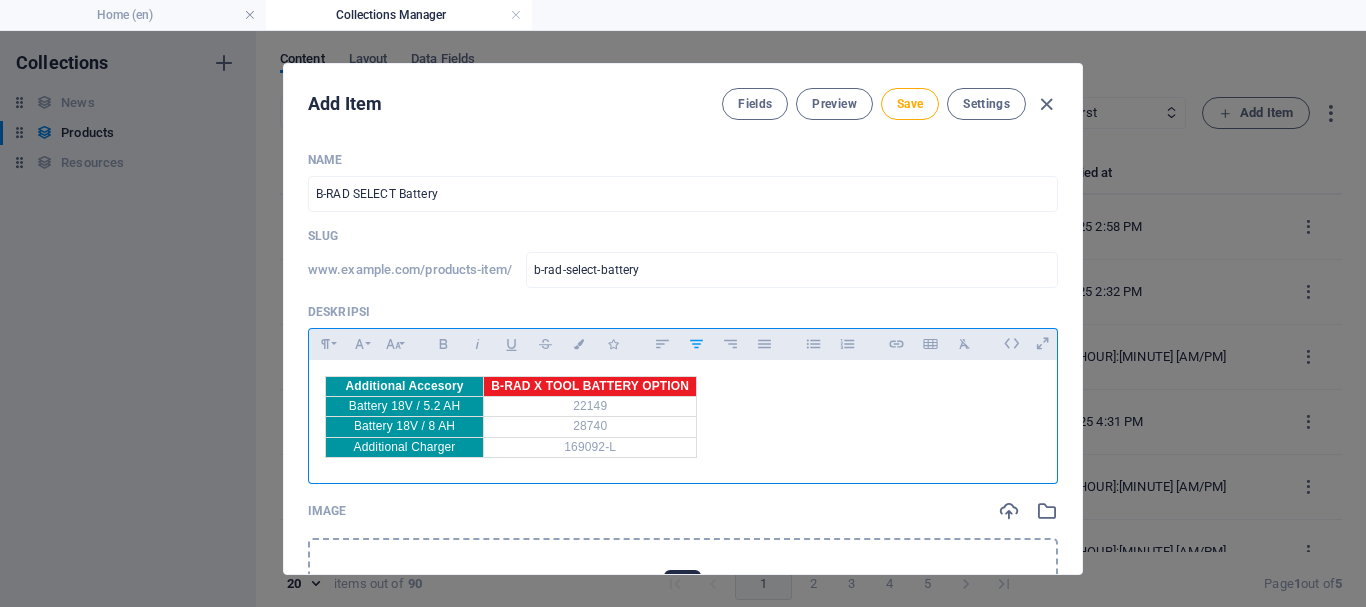 click on "B-RAD X TOOL BATTERY OPTION" at bounding box center [590, 386] 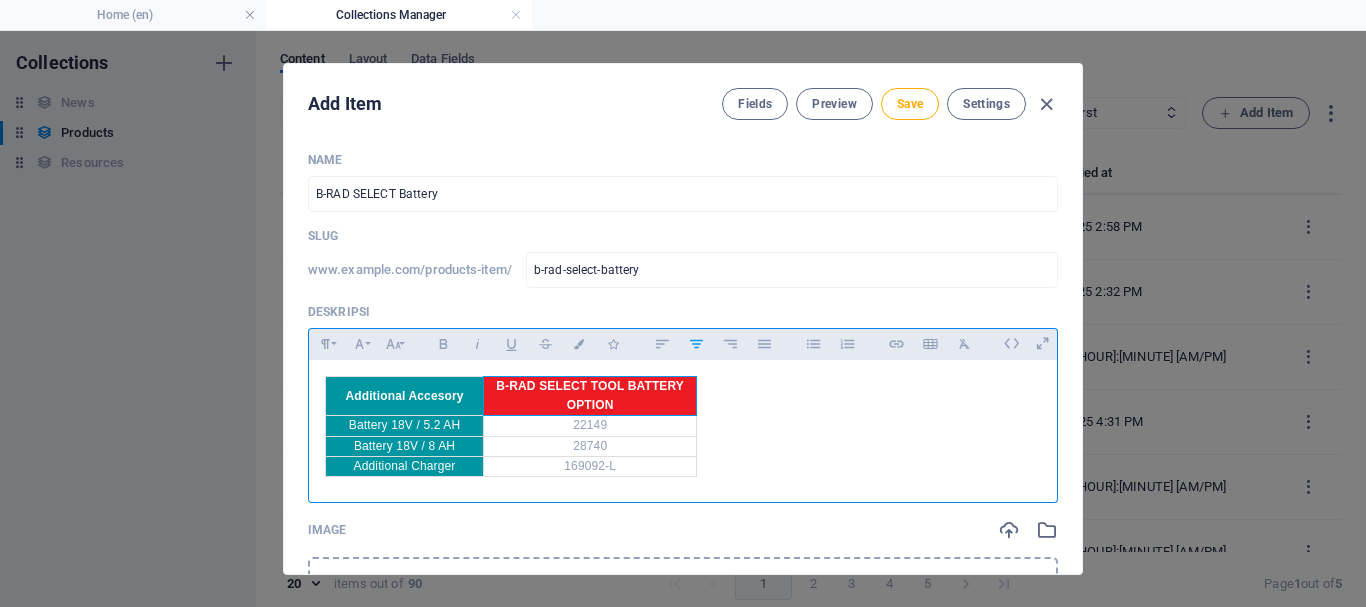 click on "B-RAD SELECT TOOL BATTERY OPTION" at bounding box center (590, 396) 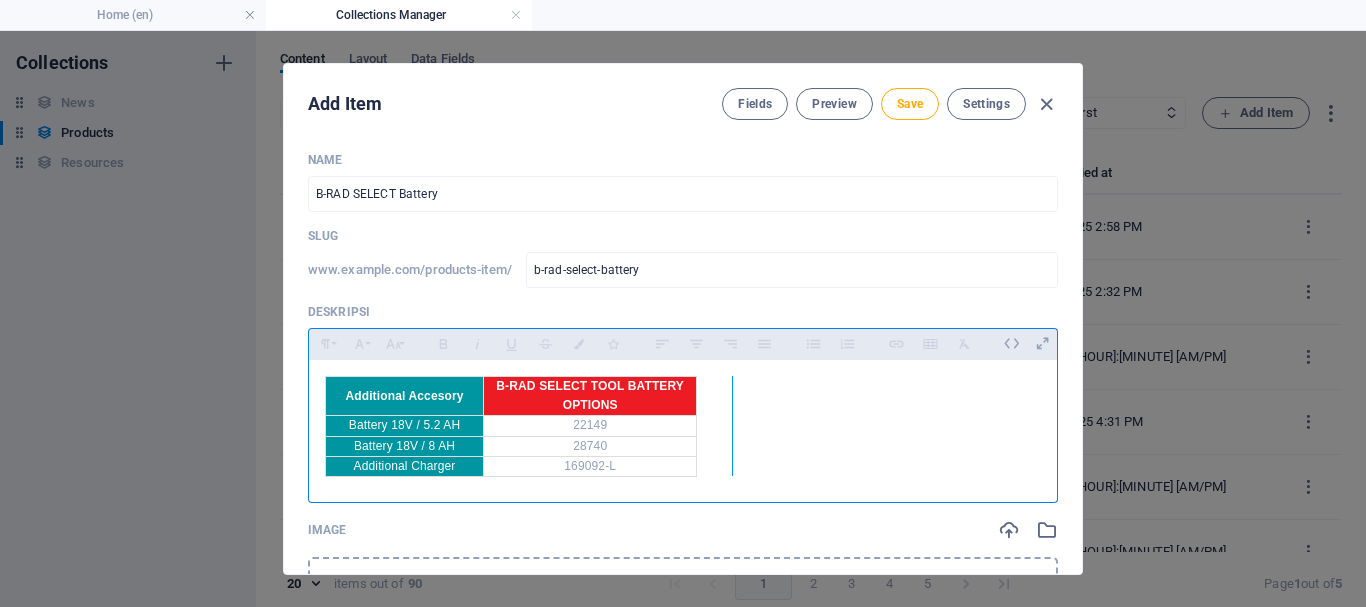 drag, startPoint x: 692, startPoint y: 398, endPoint x: 729, endPoint y: 392, distance: 37.48333 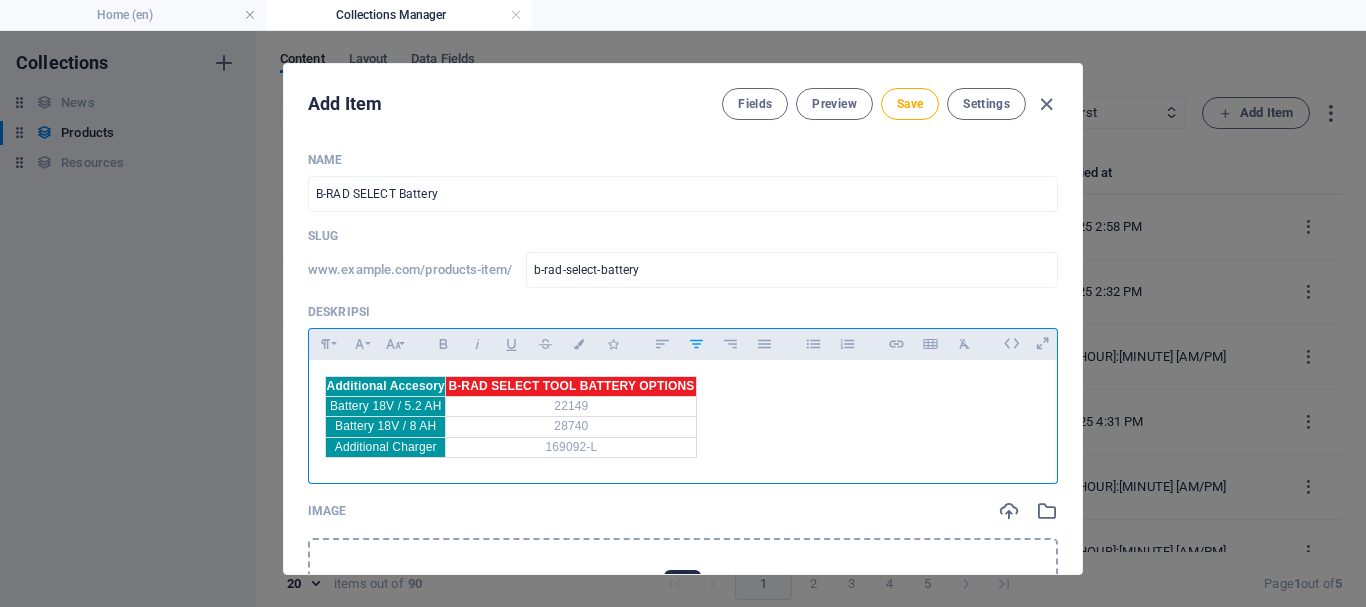 click on "Additional Accesory B-RAD SELECT TOOL BATTERY OPTIONS Battery 18V / 5.2 AH 22149 Battery 18V / 8 AH 28740 Additional Charger 169092-L" at bounding box center [683, 417] 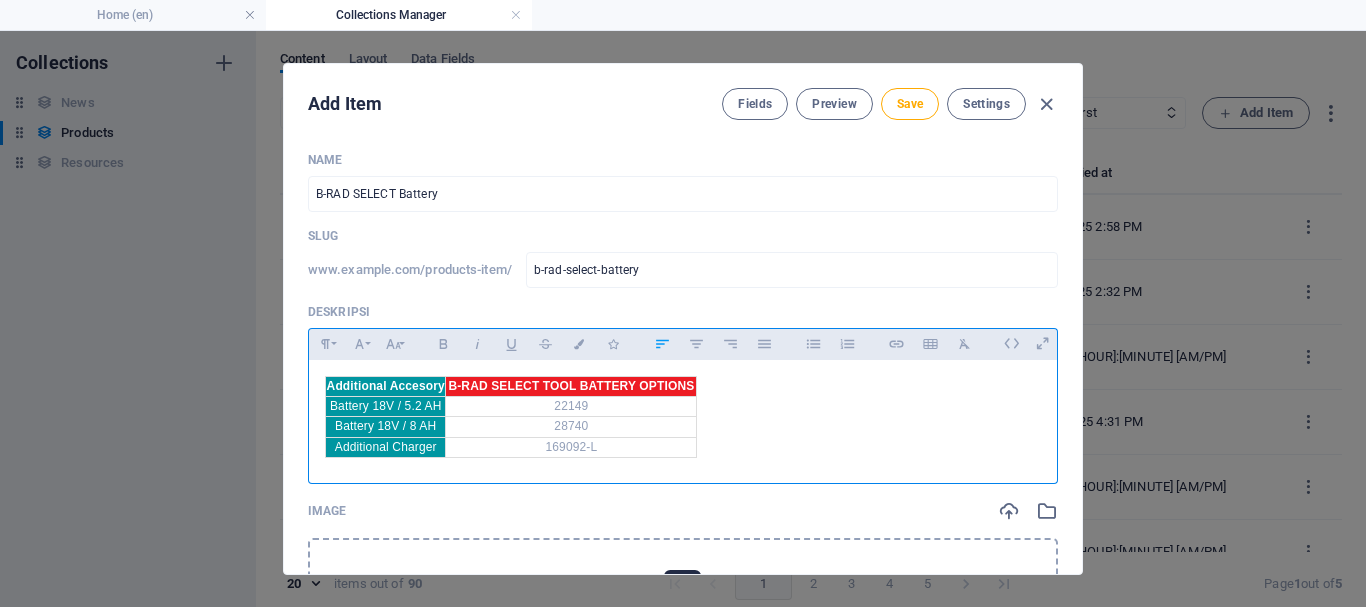 click on "Battery 18V / 8 AH" at bounding box center (386, 427) 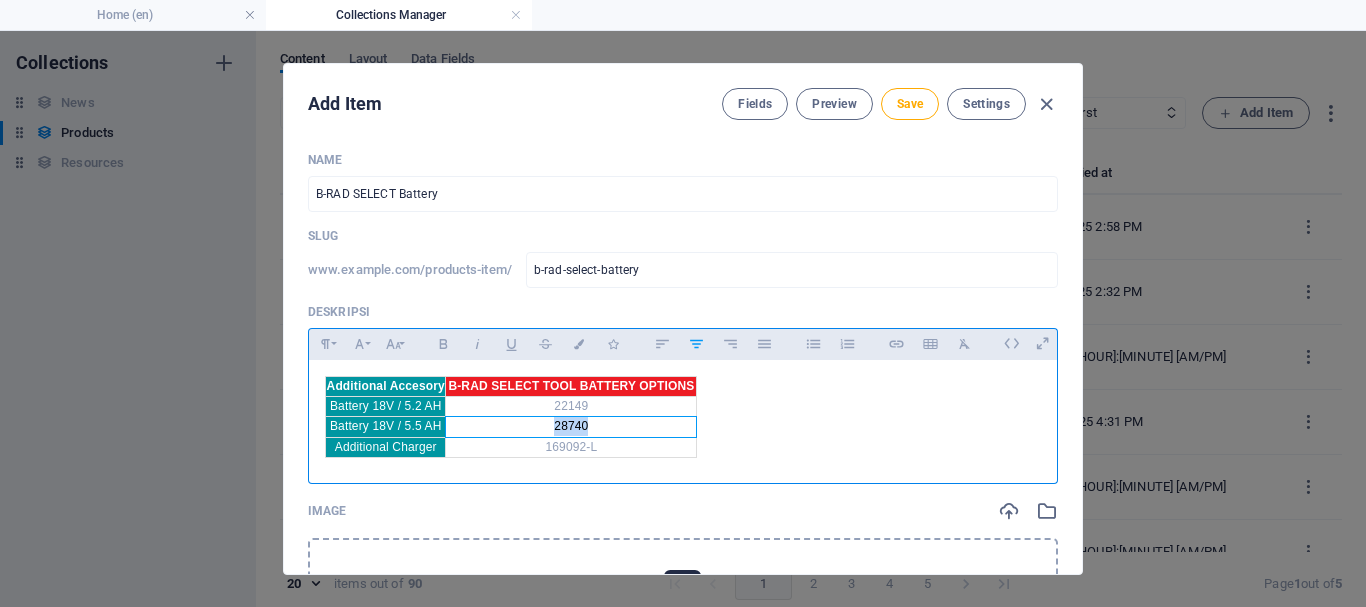 drag, startPoint x: 550, startPoint y: 428, endPoint x: 587, endPoint y: 428, distance: 37 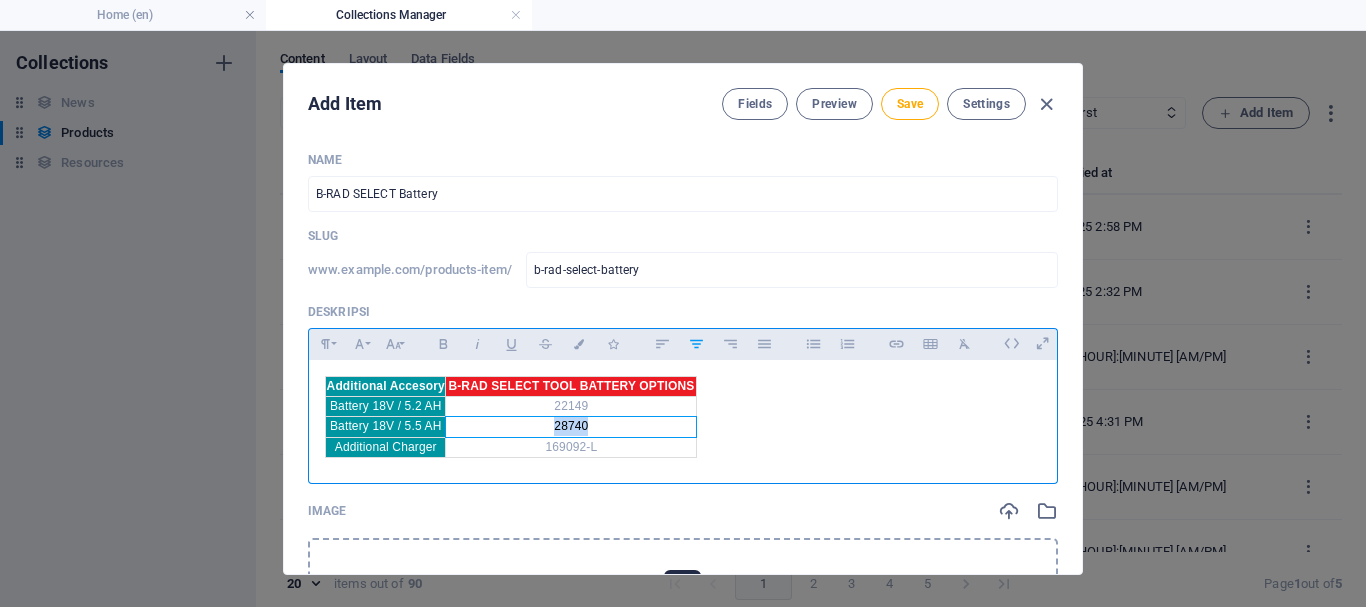 click on "28740" at bounding box center [571, 427] 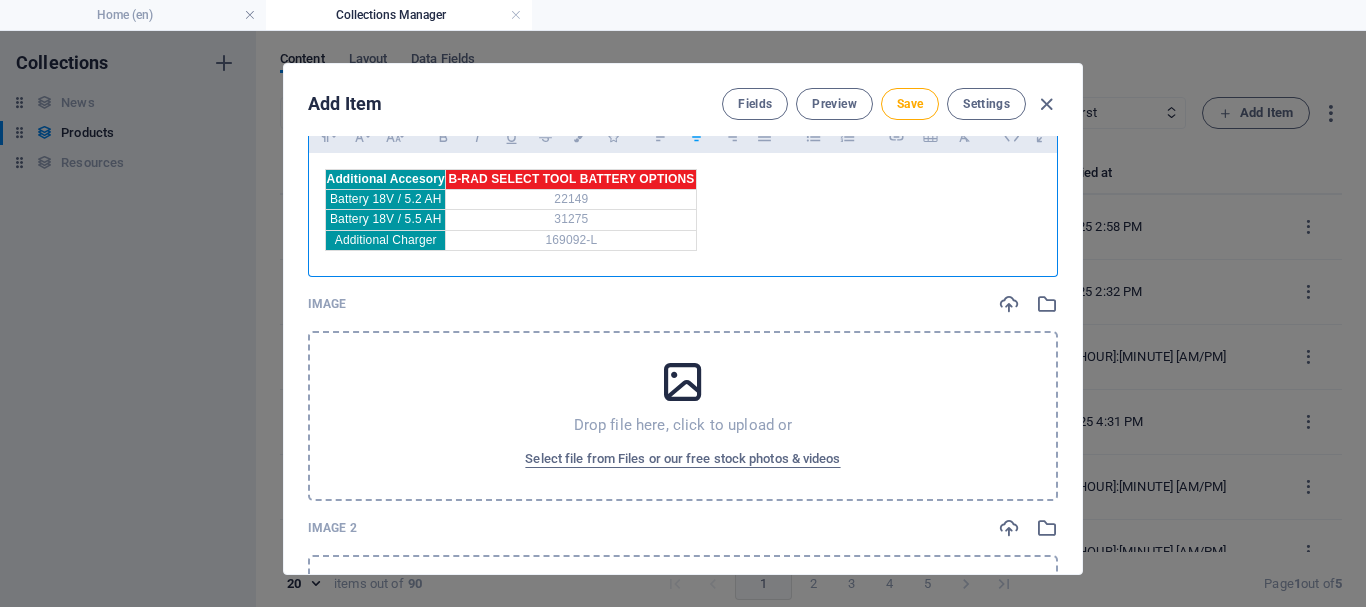scroll, scrollTop: 300, scrollLeft: 0, axis: vertical 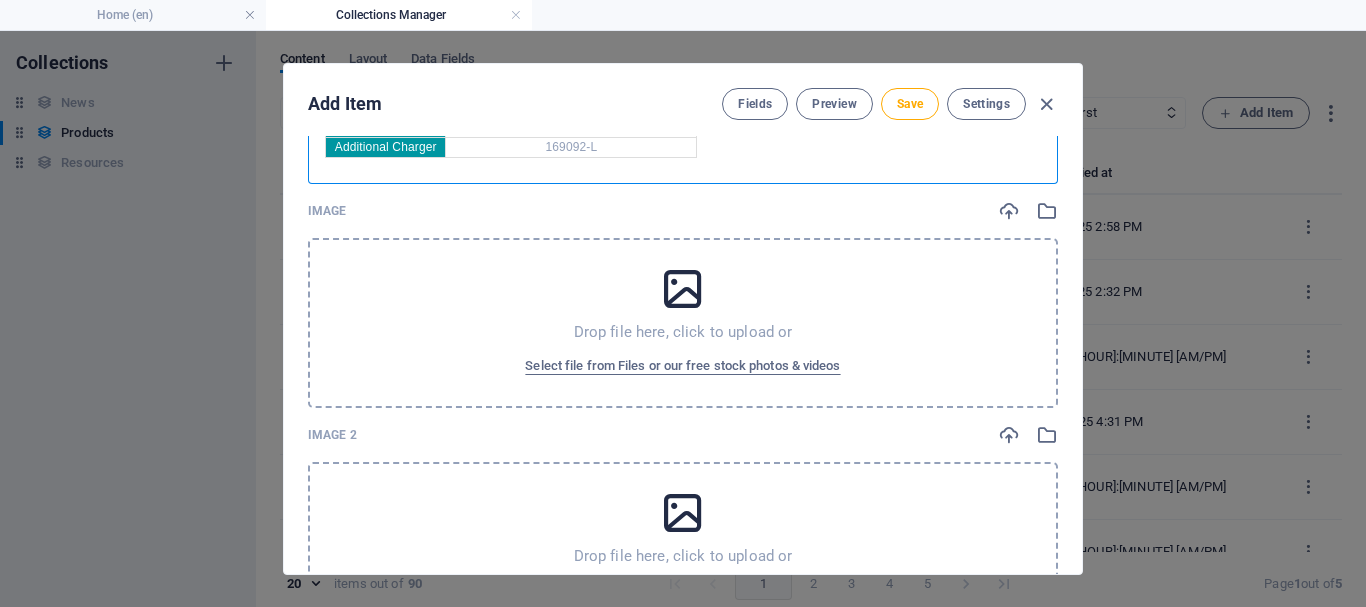 click on "Drop file here, click to upload or Select file from Files or our free stock photos & videos" at bounding box center (683, 323) 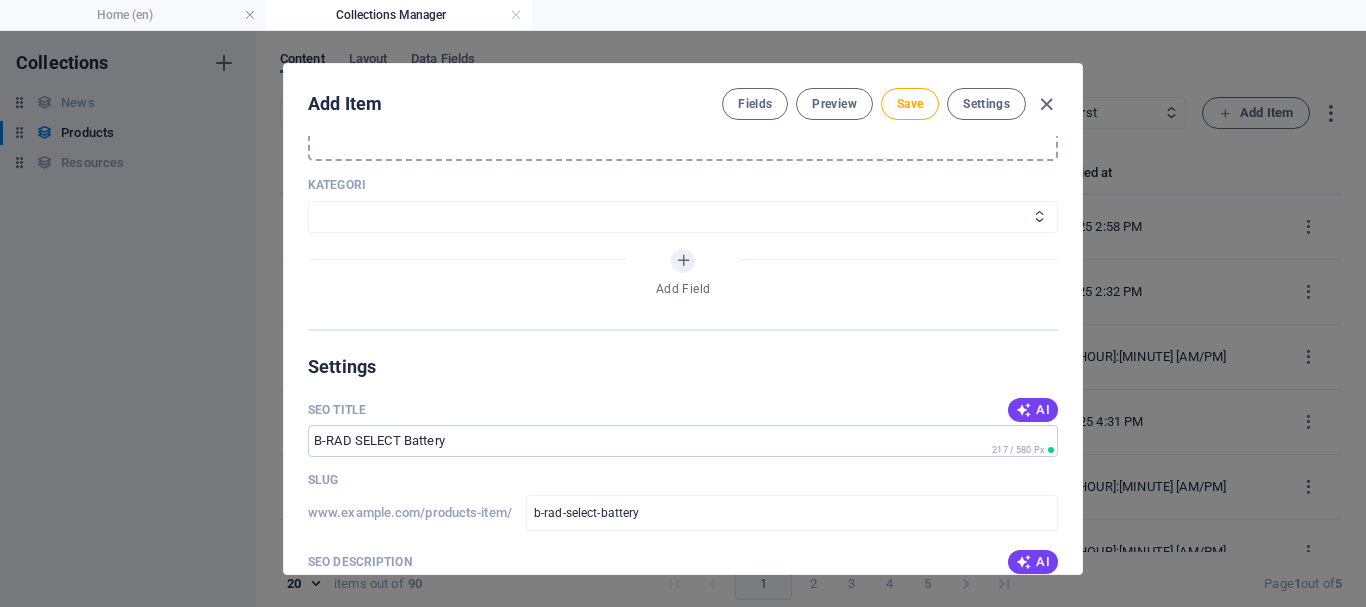 scroll, scrollTop: 1300, scrollLeft: 0, axis: vertical 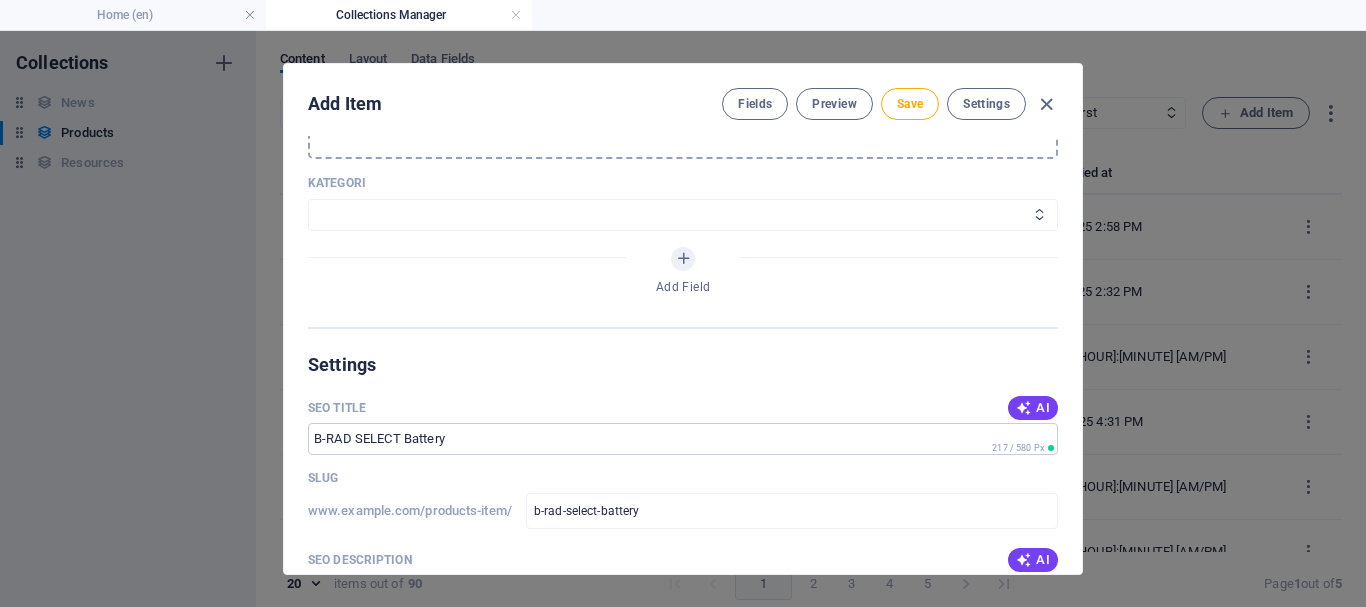 click on "Wheels & Rims RIMEX Complementary Products TyreSense Haltec RAD Checkers Myers Others" at bounding box center [683, 215] 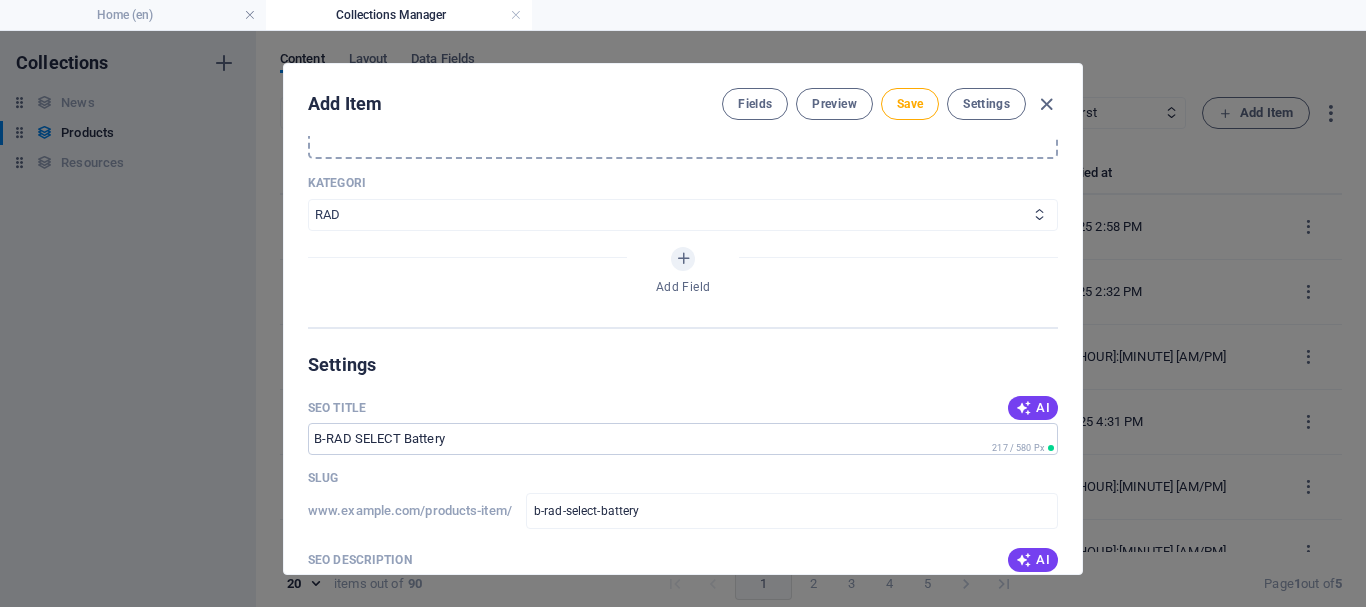click on "Wheels & Rims RIMEX Complementary Products TyreSense Haltec RAD Checkers Myers Others" at bounding box center (683, 215) 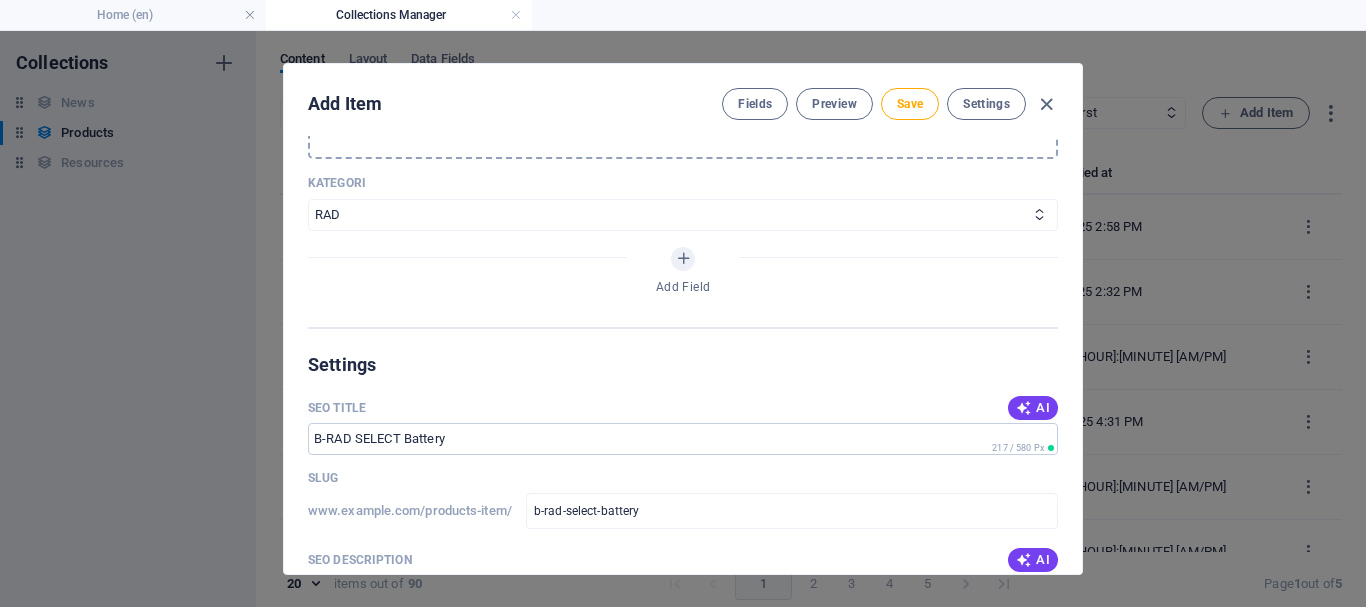 scroll, scrollTop: 1400, scrollLeft: 0, axis: vertical 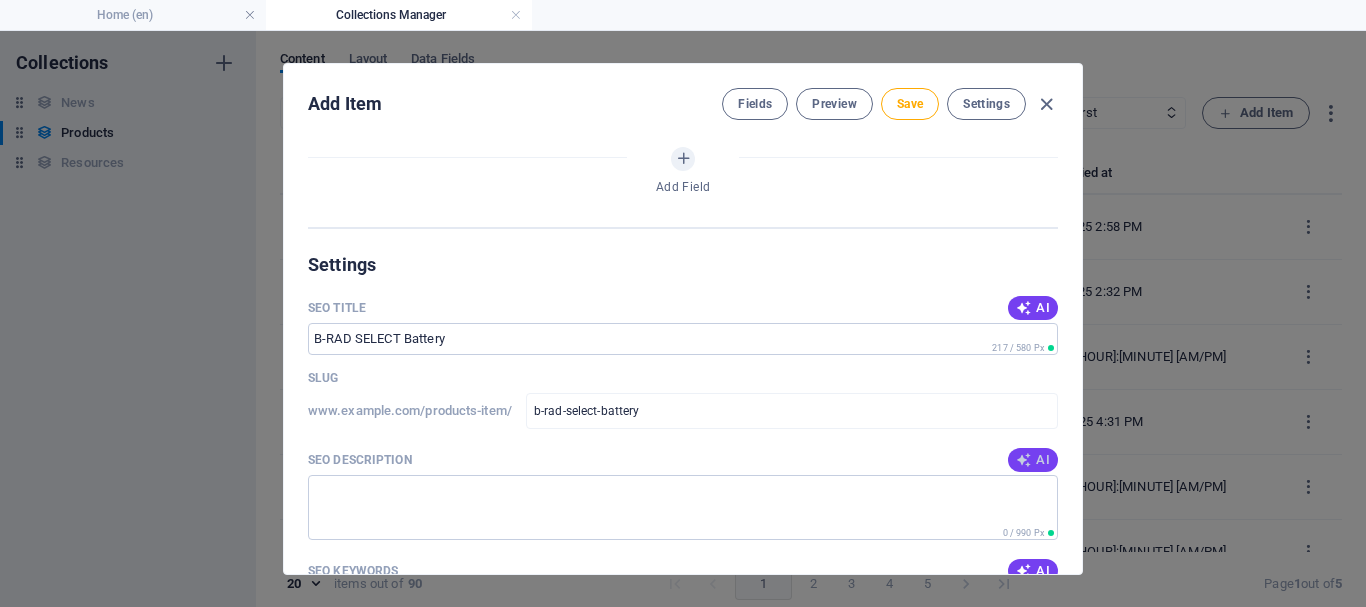click on "AI" at bounding box center (1033, 460) 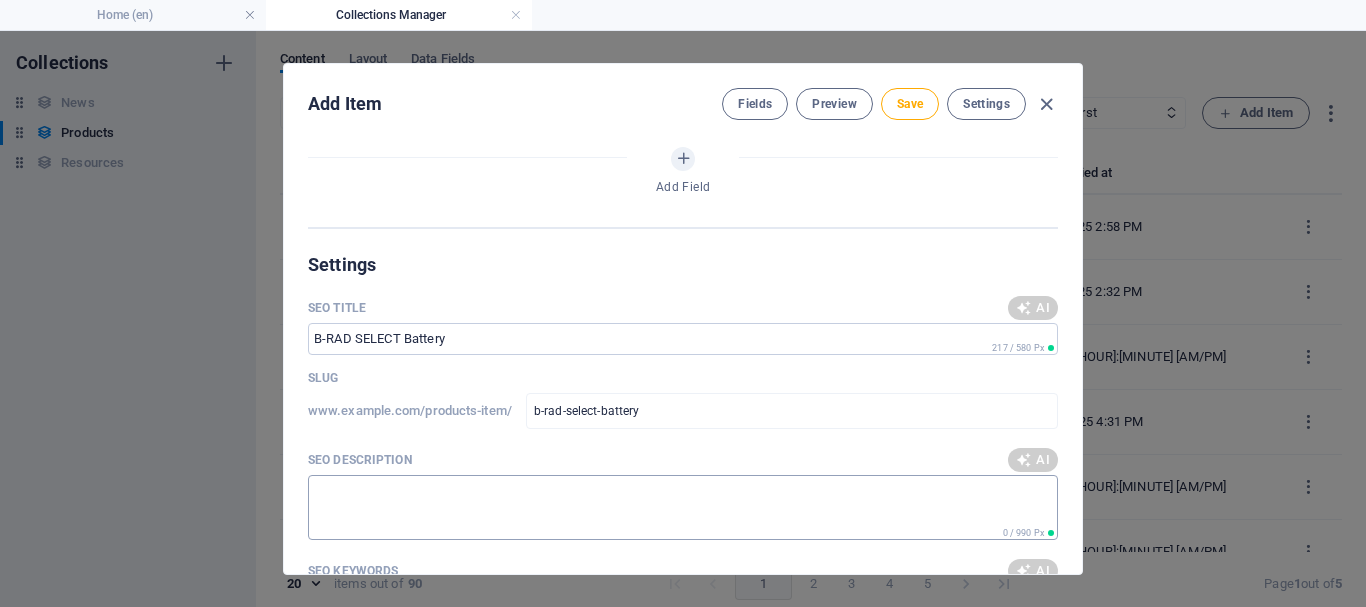 type on "Discover B-RAD SELECT Battery options: 18V, 5.2 AH ​ 5.5 AH batteries and an additional charger for enhanced performance." 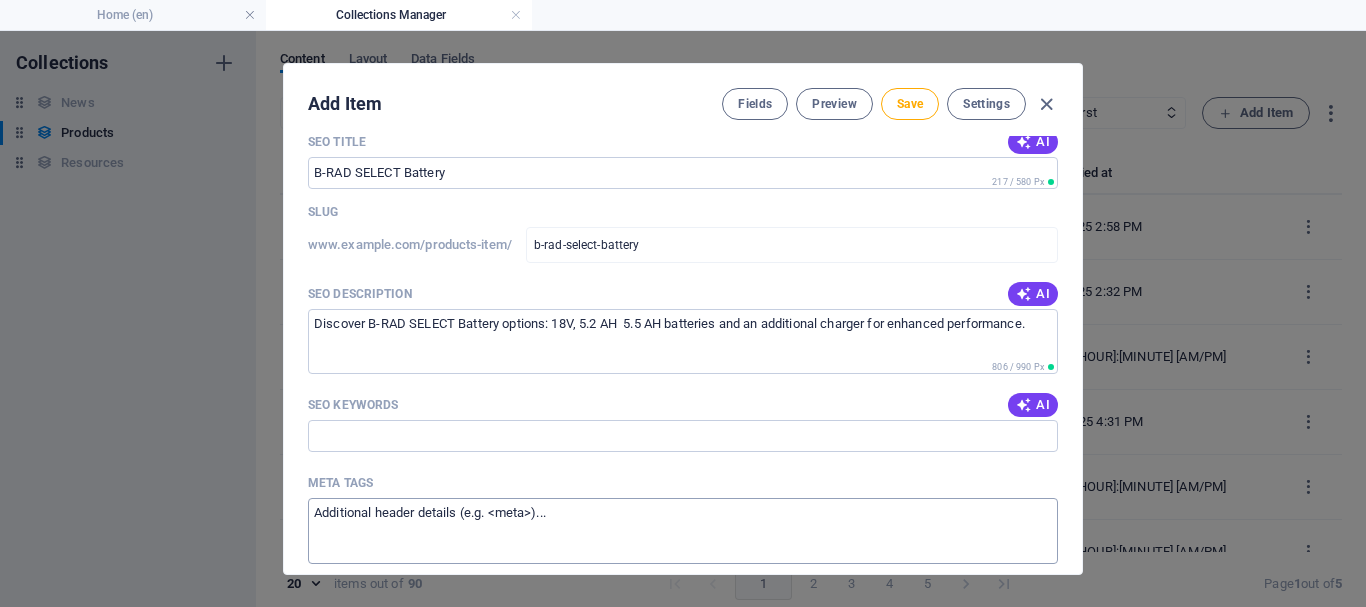 scroll, scrollTop: 1600, scrollLeft: 0, axis: vertical 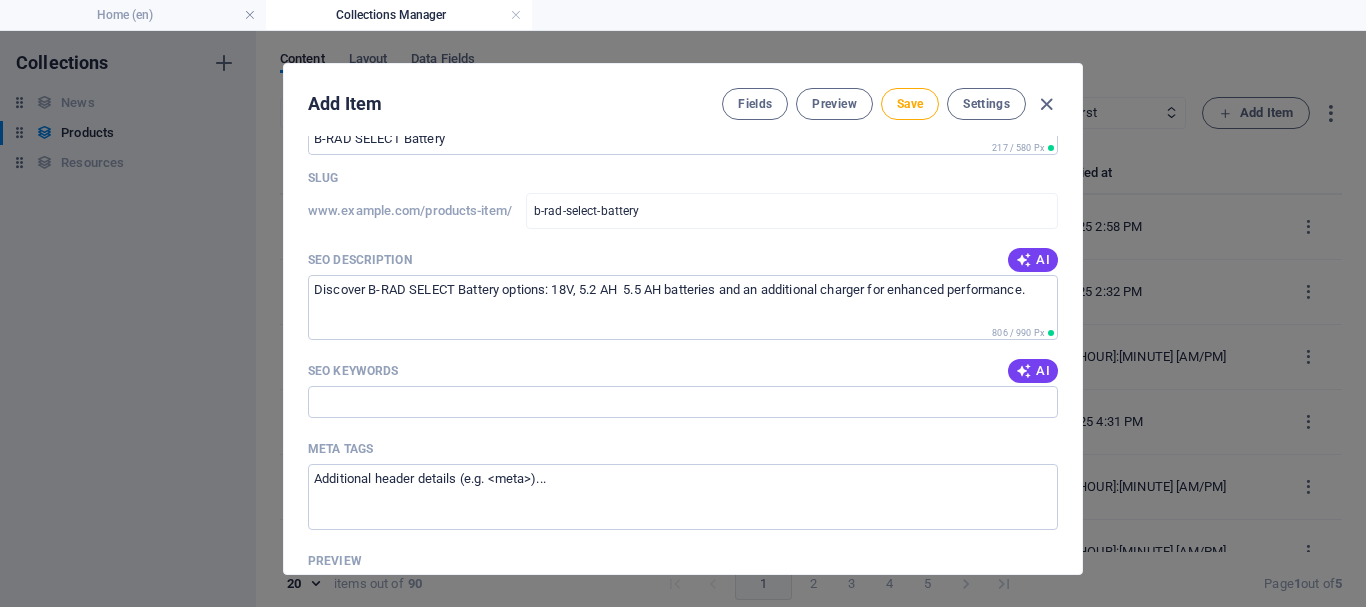 click on "SEO Keywords AI" at bounding box center (683, 371) 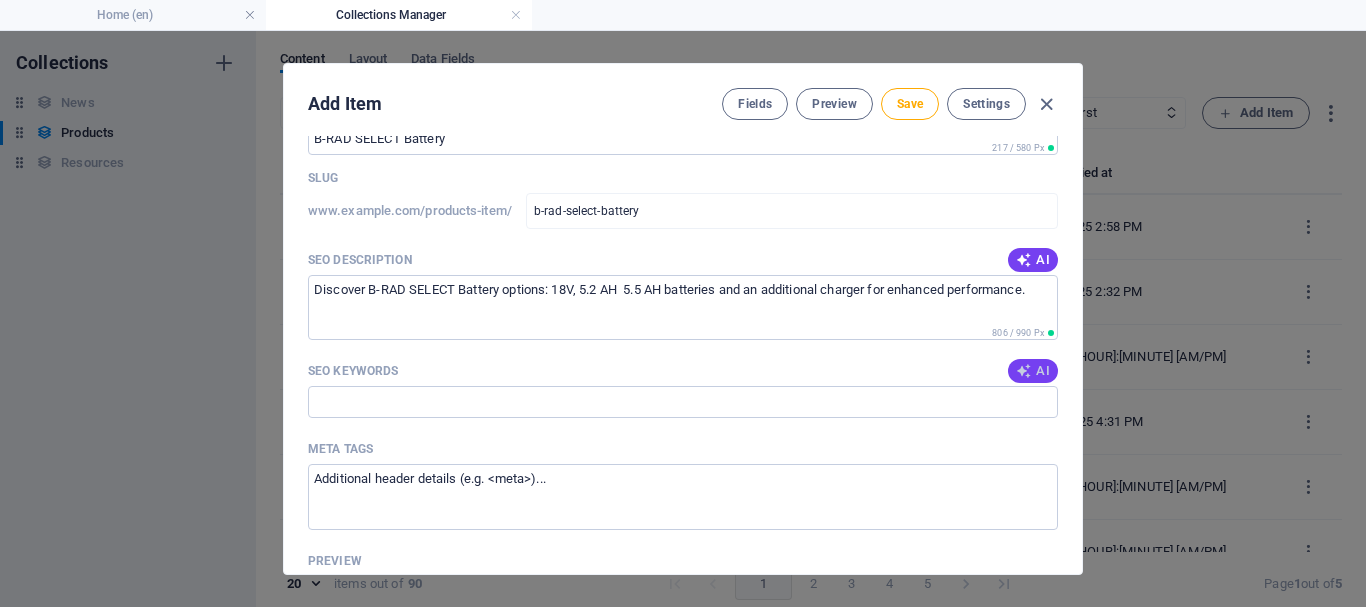 click on "AI" at bounding box center (1033, 371) 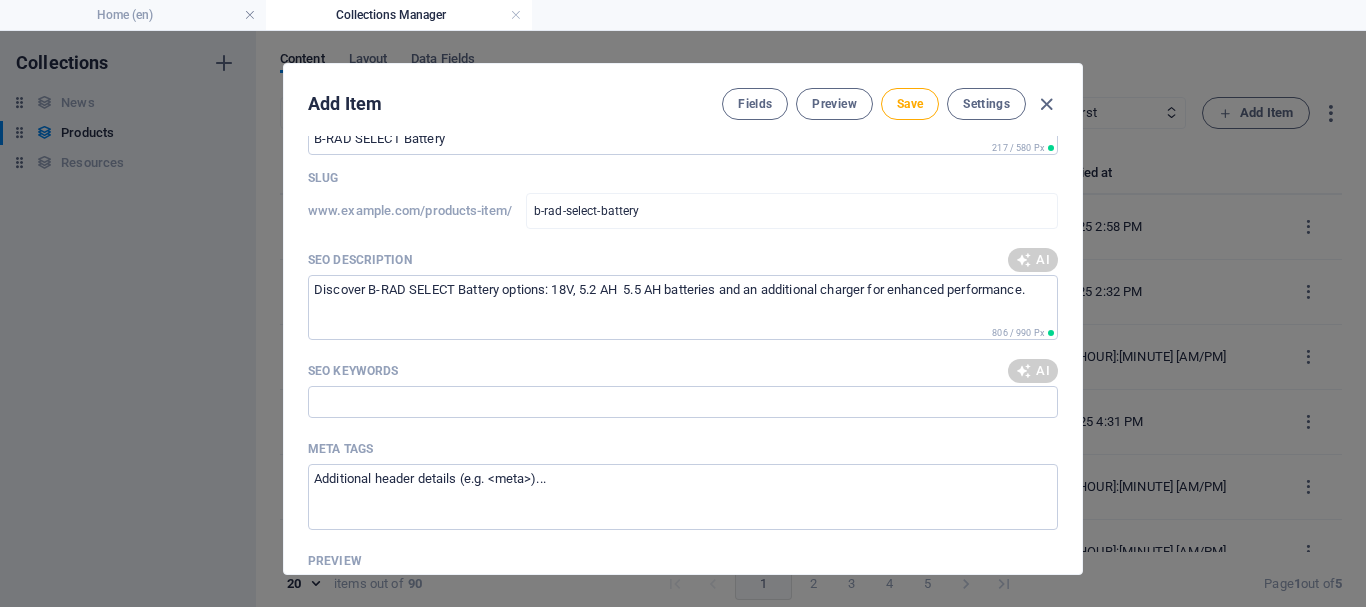 type on "B-RAD SELECT battery, 18V battery options, 5.2 AH battery, 5.5 AH battery, additional charger, RAD accessories" 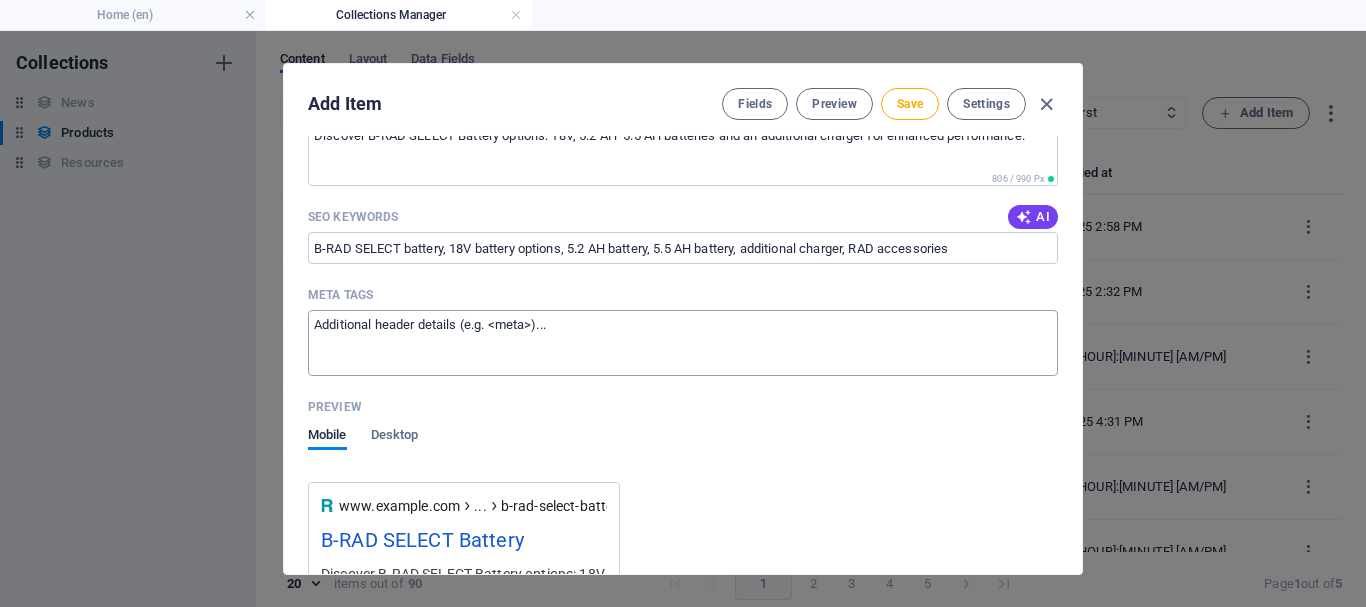 scroll, scrollTop: 1800, scrollLeft: 0, axis: vertical 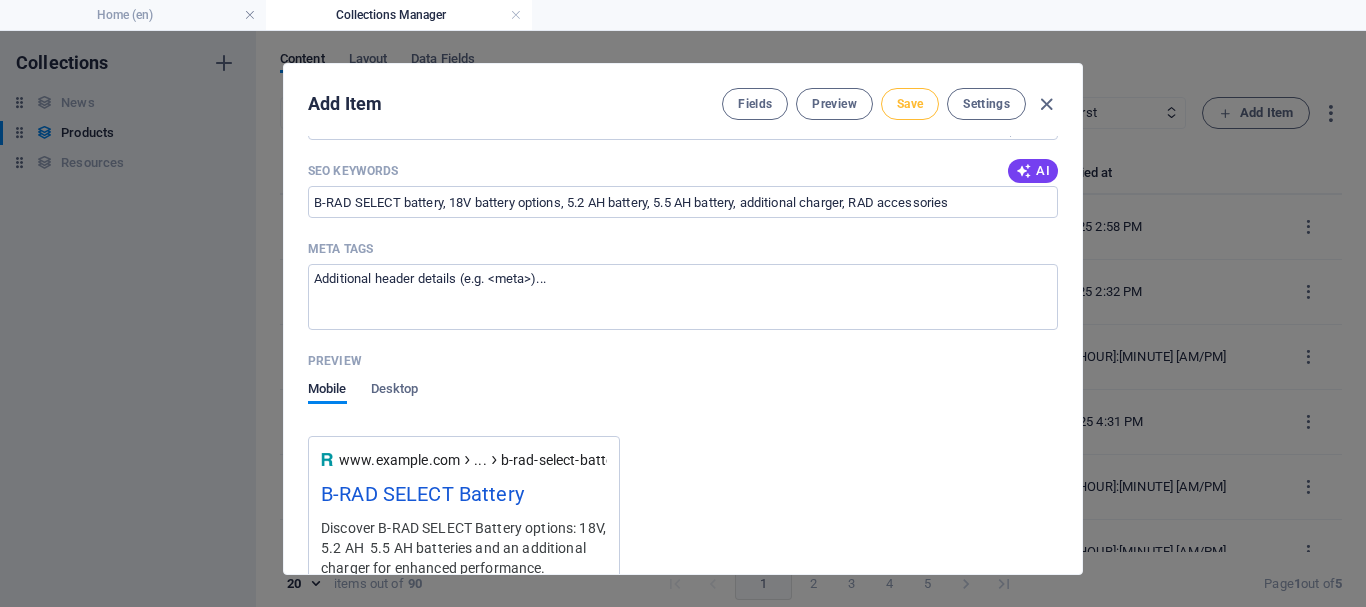 click on "Save" at bounding box center (910, 104) 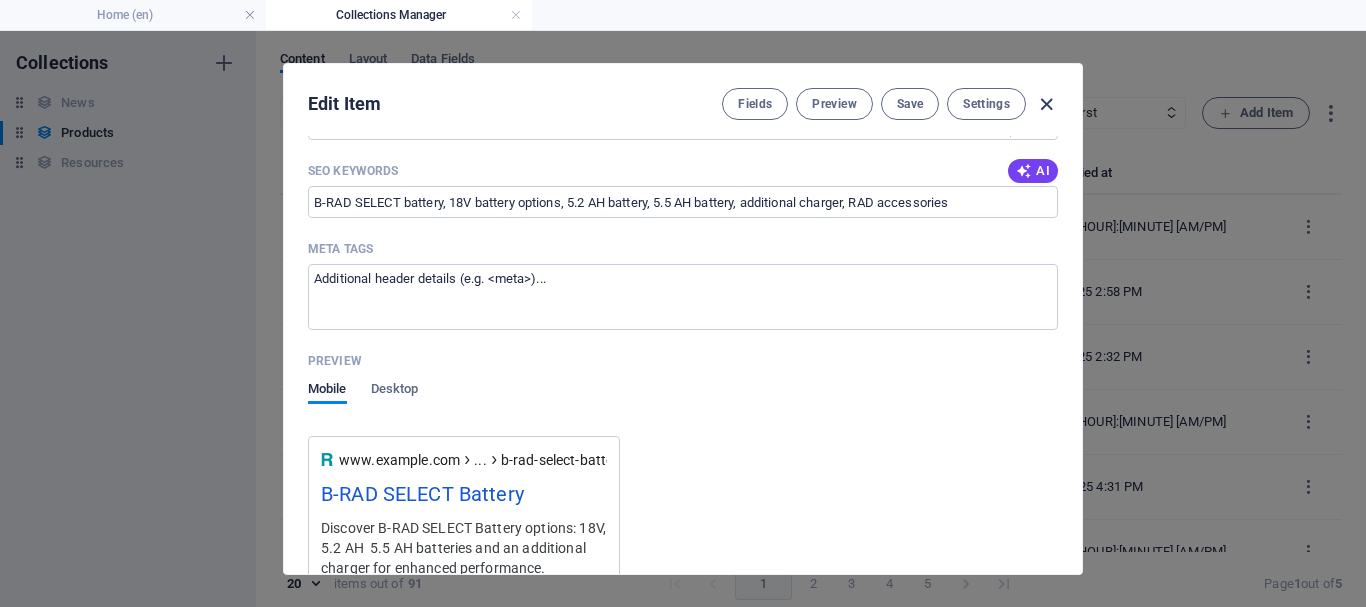 click at bounding box center (1046, 104) 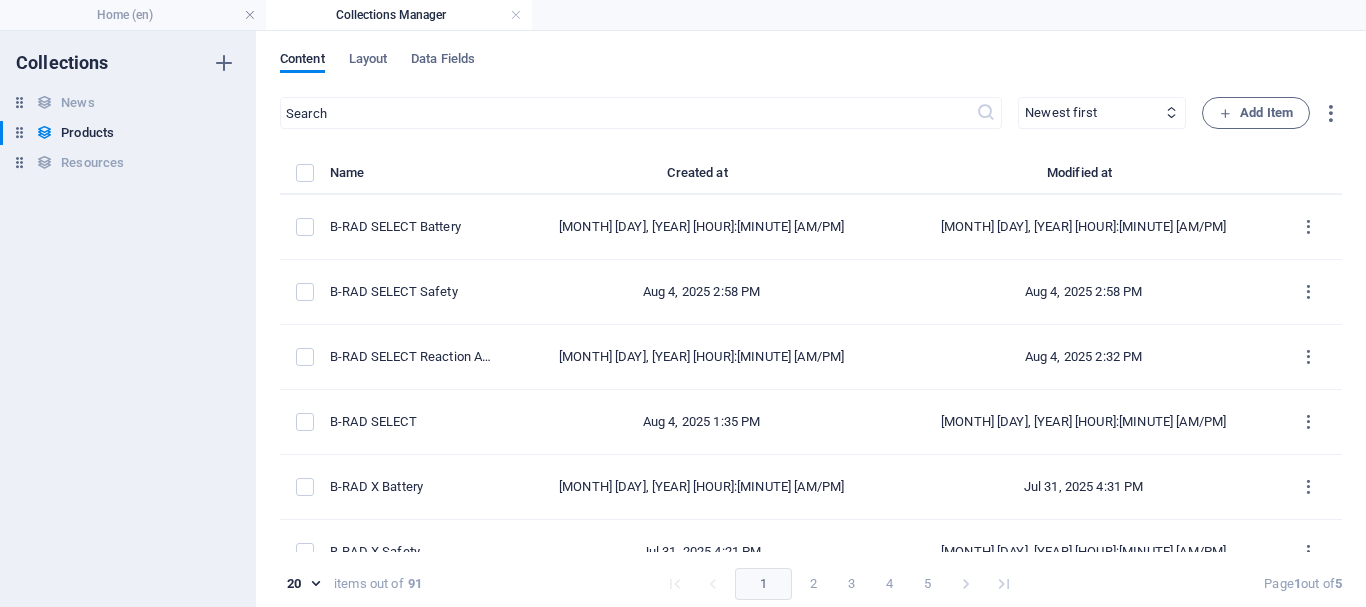 type on "b-rad-select-battery" 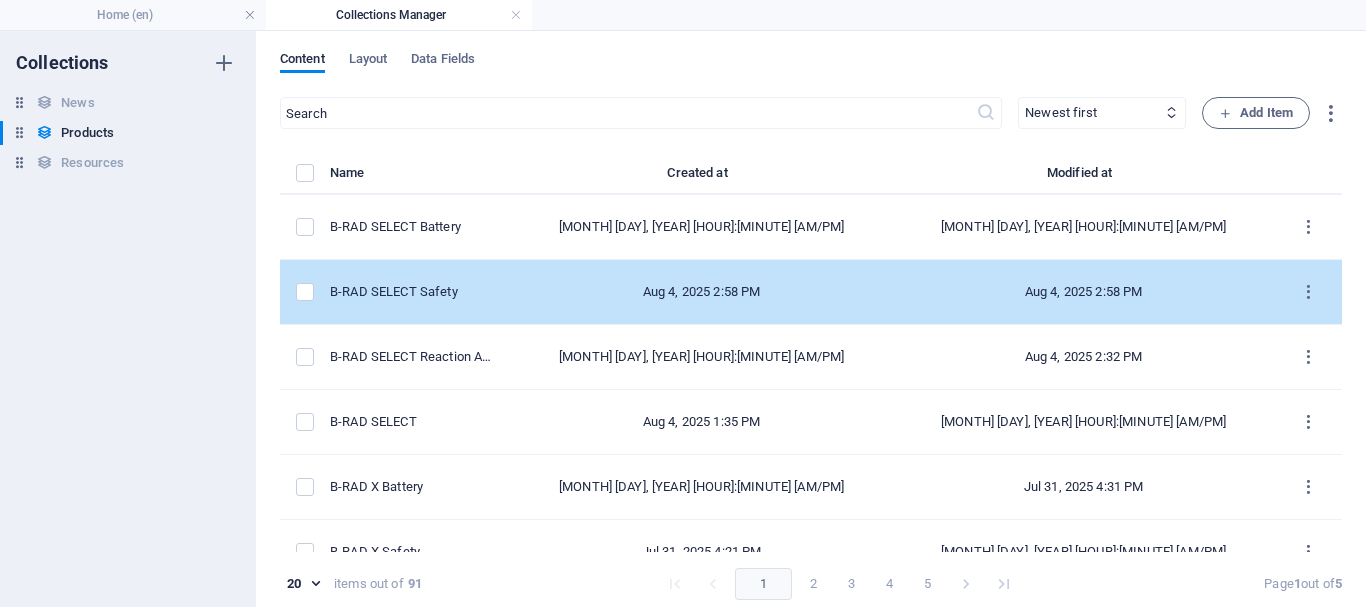 click on "B-RAD SELECT Safety" at bounding box center (412, 292) 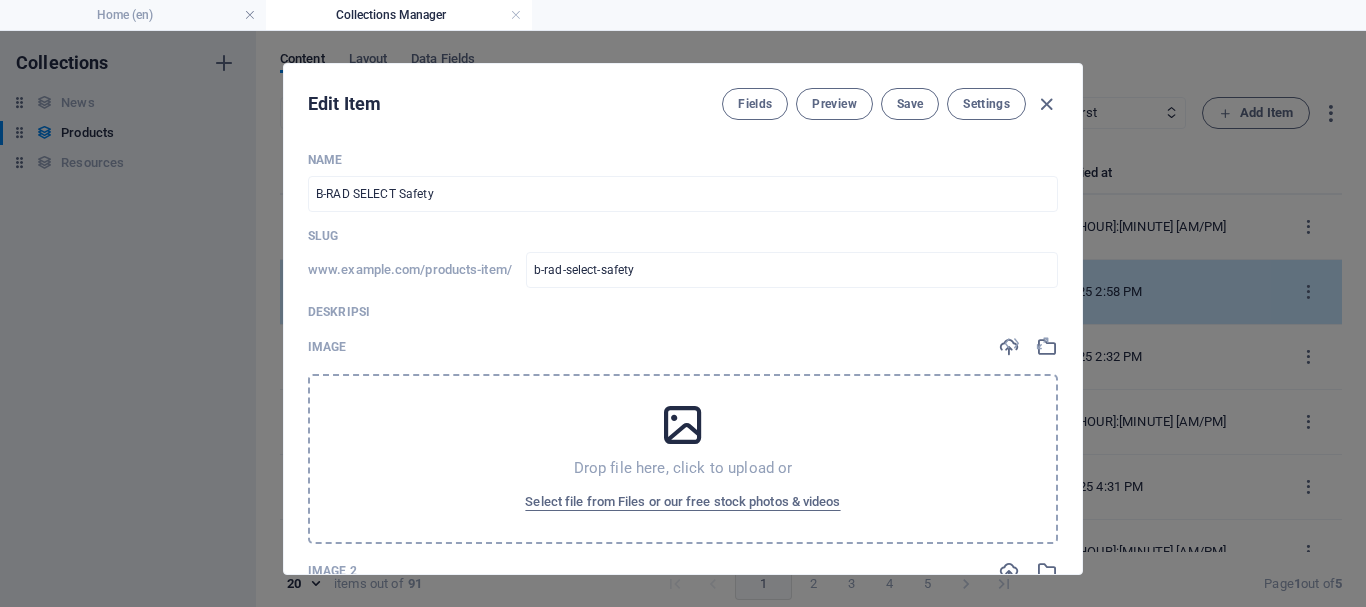 click on "Name B-RAD SELECT Safety ​ Slug www.example.com/products-item/ b-rad-select-safety ​ Deskripsi Image Drop file here, click to upload or Select file from Files or our free stock photos ​ videos Image 2 Drop file here, click to upload or Select file from Files or our free stock photos ​ videos Image 3 Drop file here, click to upload or Select file from Files or our free stock photos ​ videos Image 4 Drop file here, click to upload or Select file from Files or our free stock photos ​ videos Kategori Wheels ​ Rims RIMEX Complementary Products TyreSense Haltec RAD Checkers Myers Others Add Field" at bounding box center (683, 768) 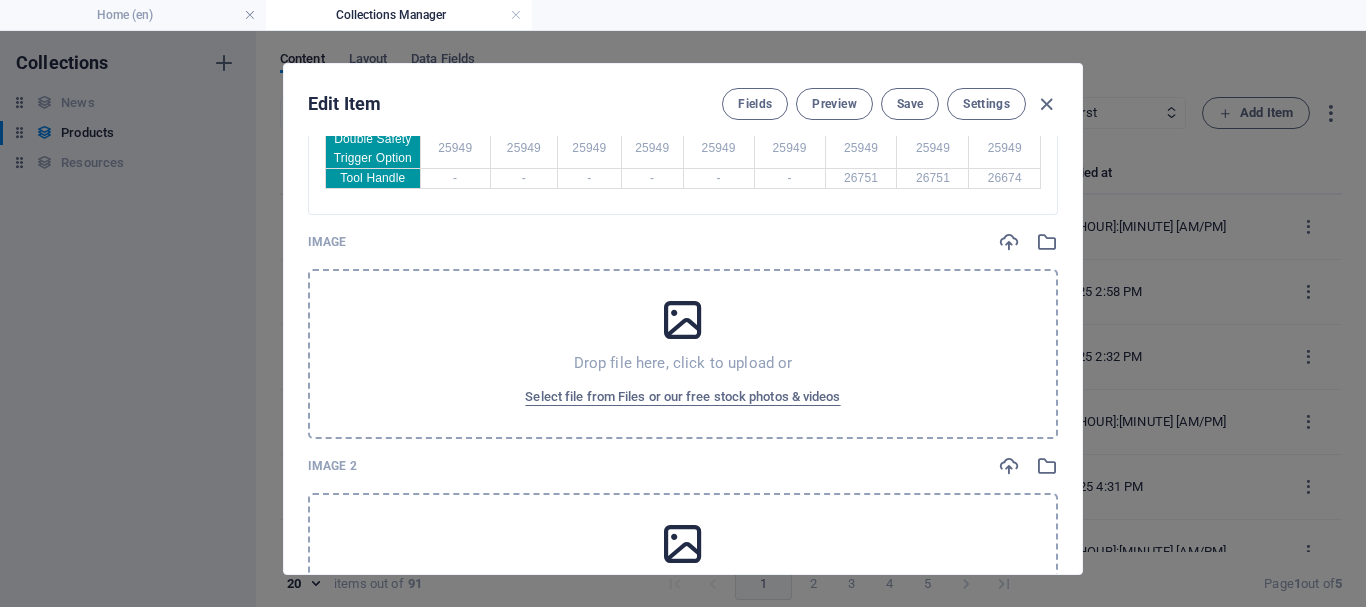 scroll, scrollTop: 400, scrollLeft: 0, axis: vertical 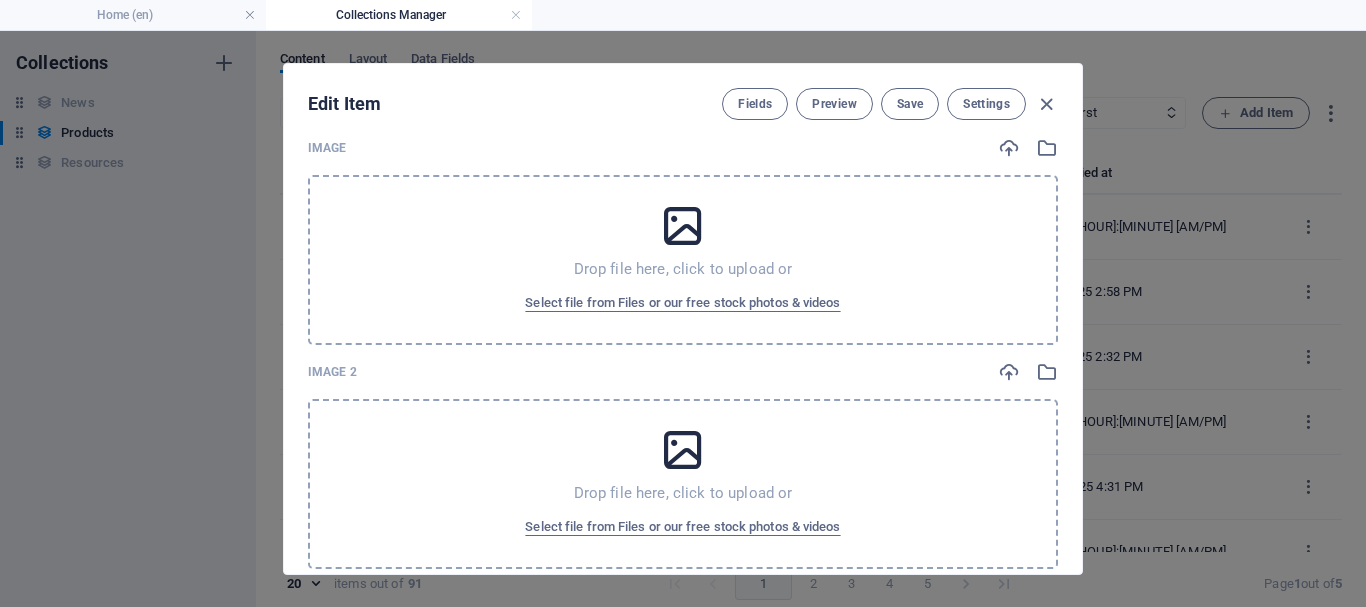 click on "Drop file here, click to upload or Select file from Files or our free stock photos & videos" at bounding box center [683, 260] 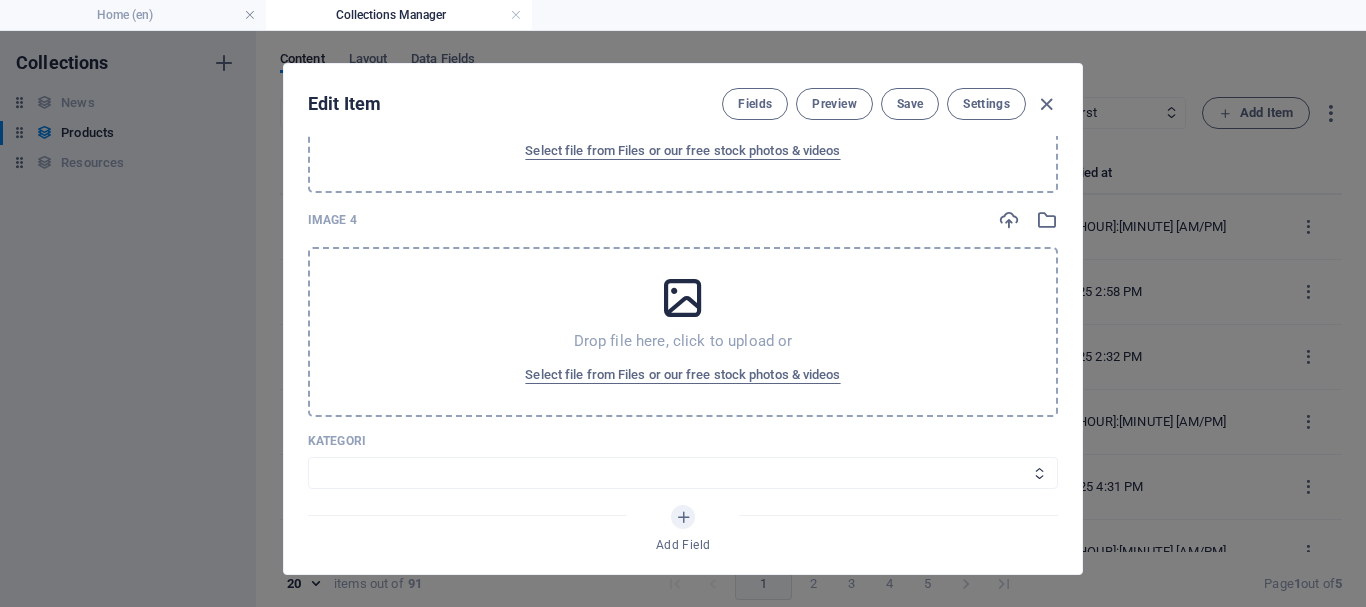 scroll, scrollTop: 1200, scrollLeft: 0, axis: vertical 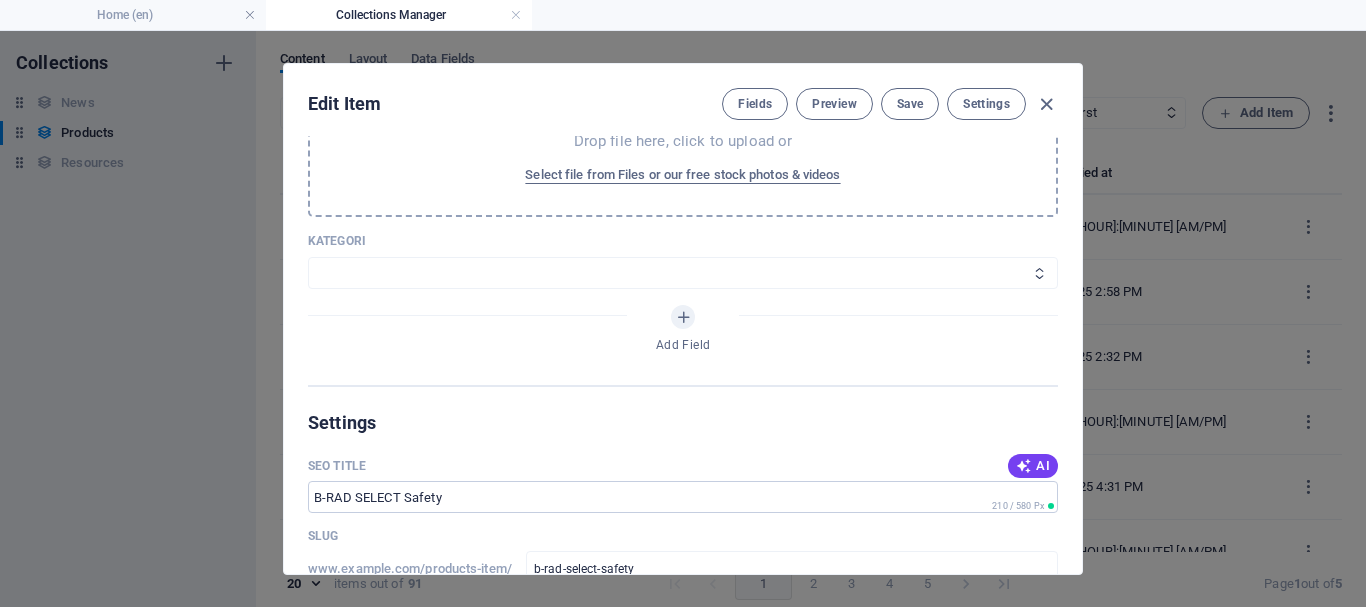 click on "Wheels & Rims RIMEX Complementary Products TyreSense Haltec RAD Checkers Myers Others" at bounding box center (683, 273) 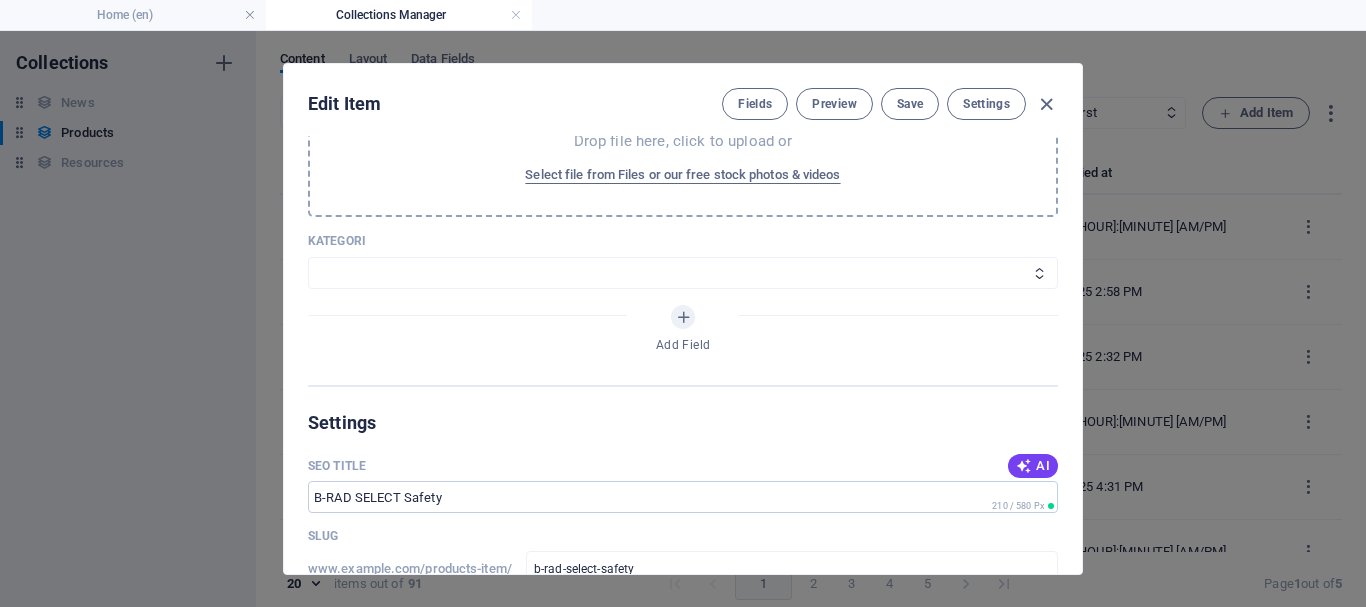select on "RAD" 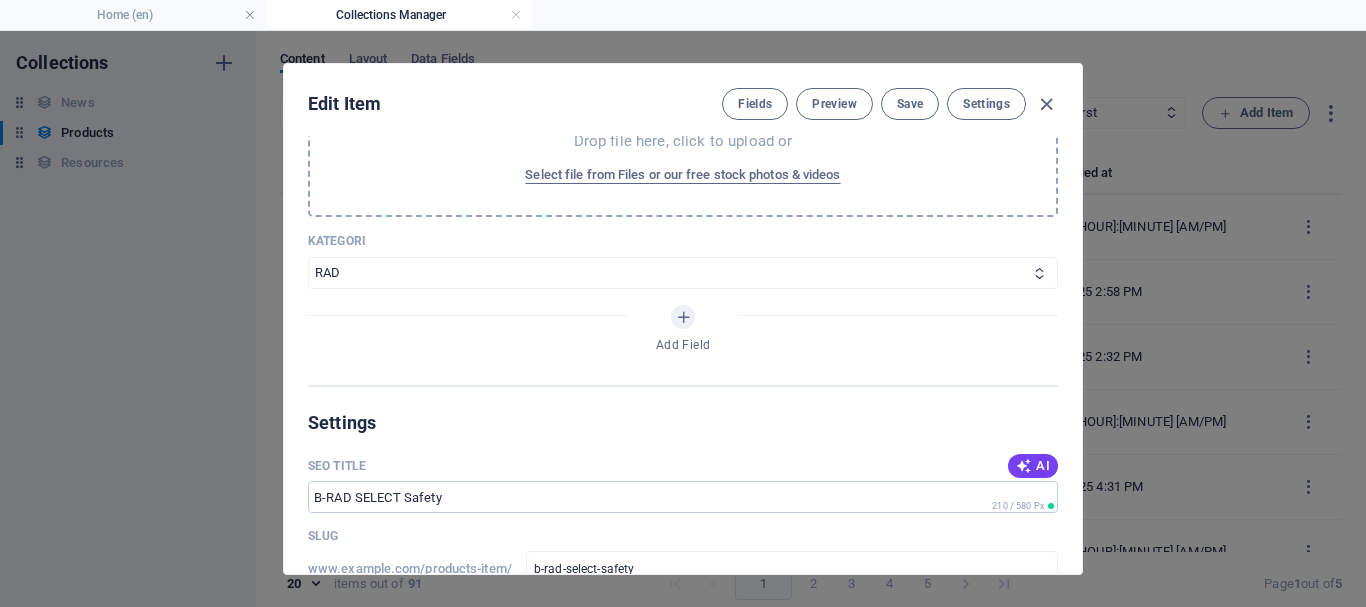 click on "Wheels & Rims RIMEX Complementary Products TyreSense Haltec RAD Checkers Myers Others" at bounding box center (683, 273) 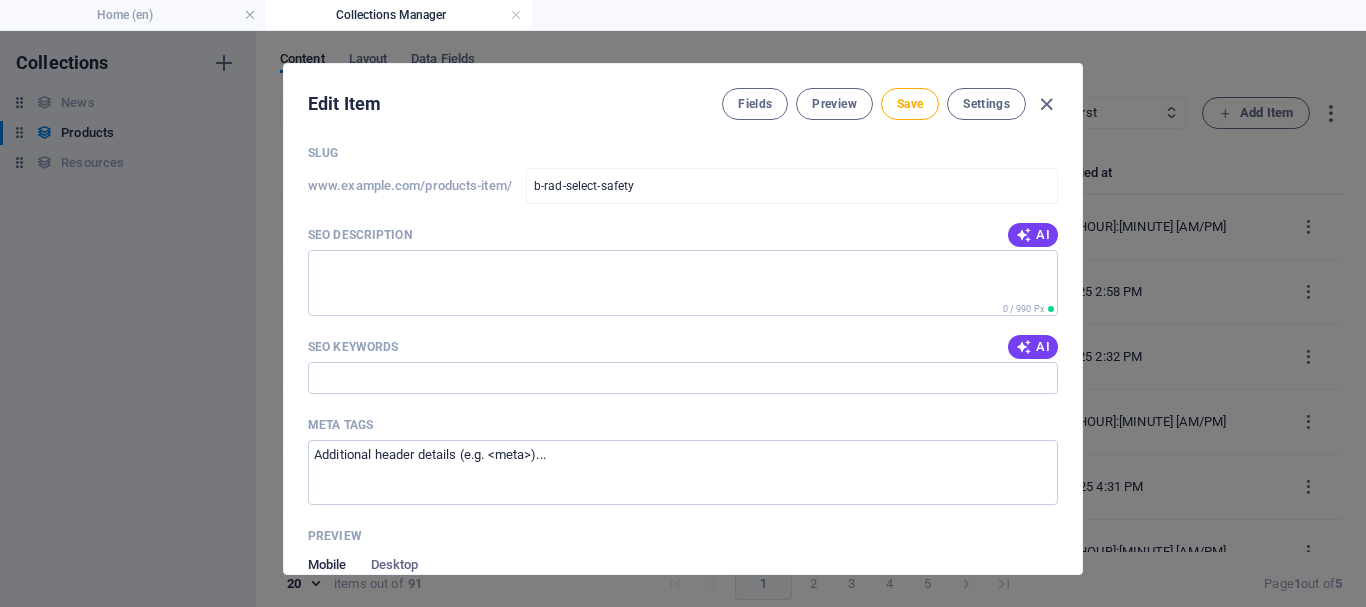 scroll, scrollTop: 1600, scrollLeft: 0, axis: vertical 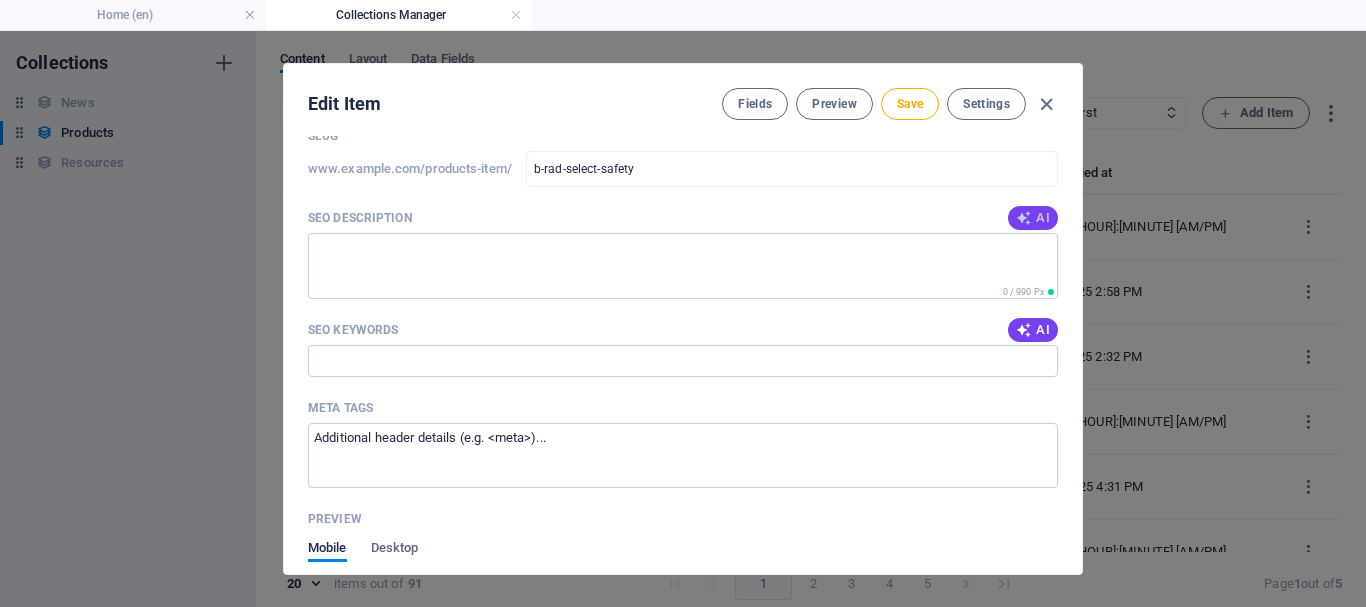click on "AI" at bounding box center [1033, 218] 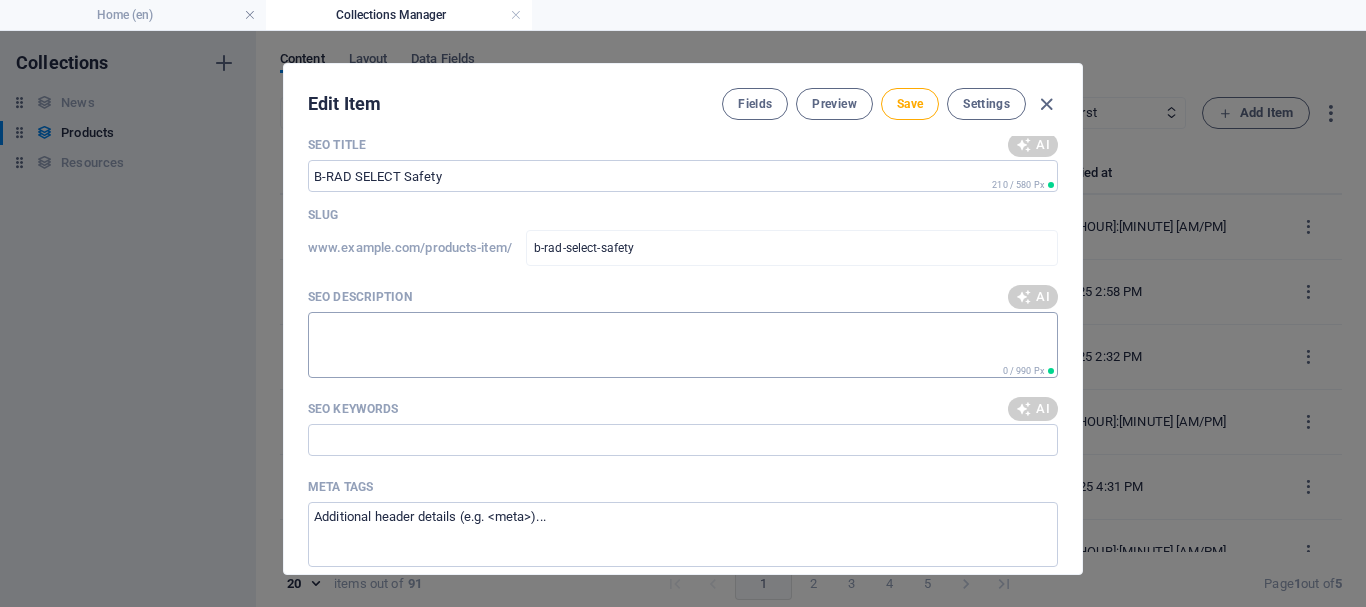 scroll, scrollTop: 1679, scrollLeft: 0, axis: vertical 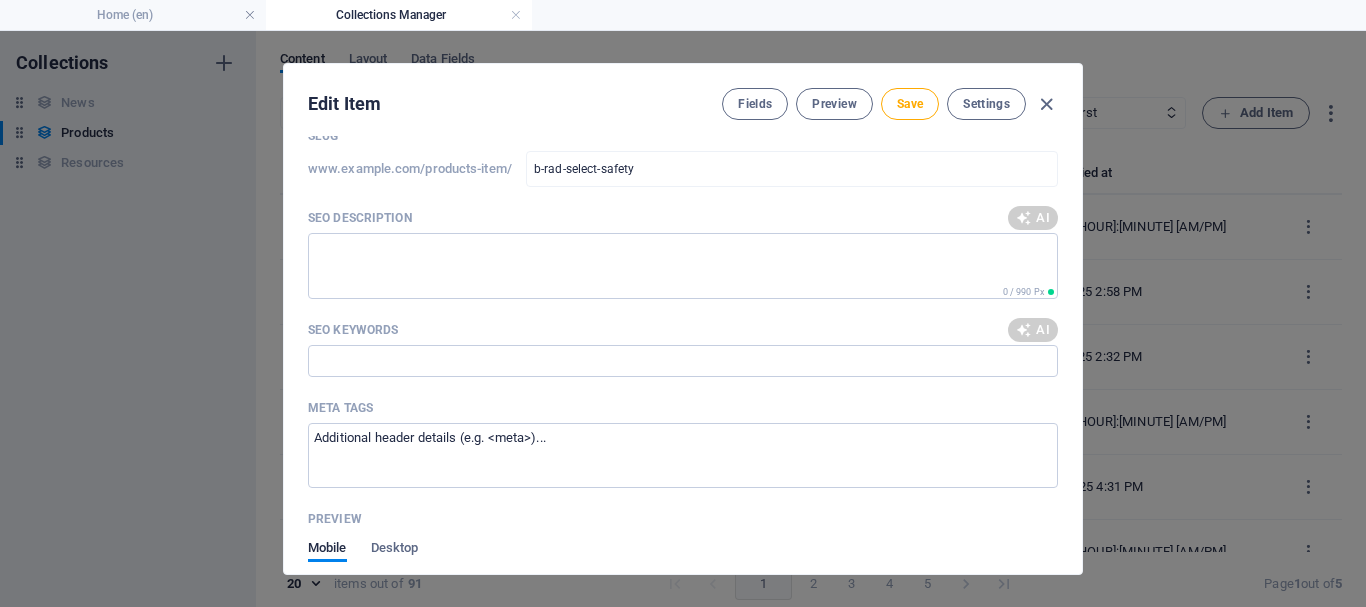 type on "Discover B-RAD SELECT Safety Accessories: premium triggers and tool handles for enhanced safety across various models!" 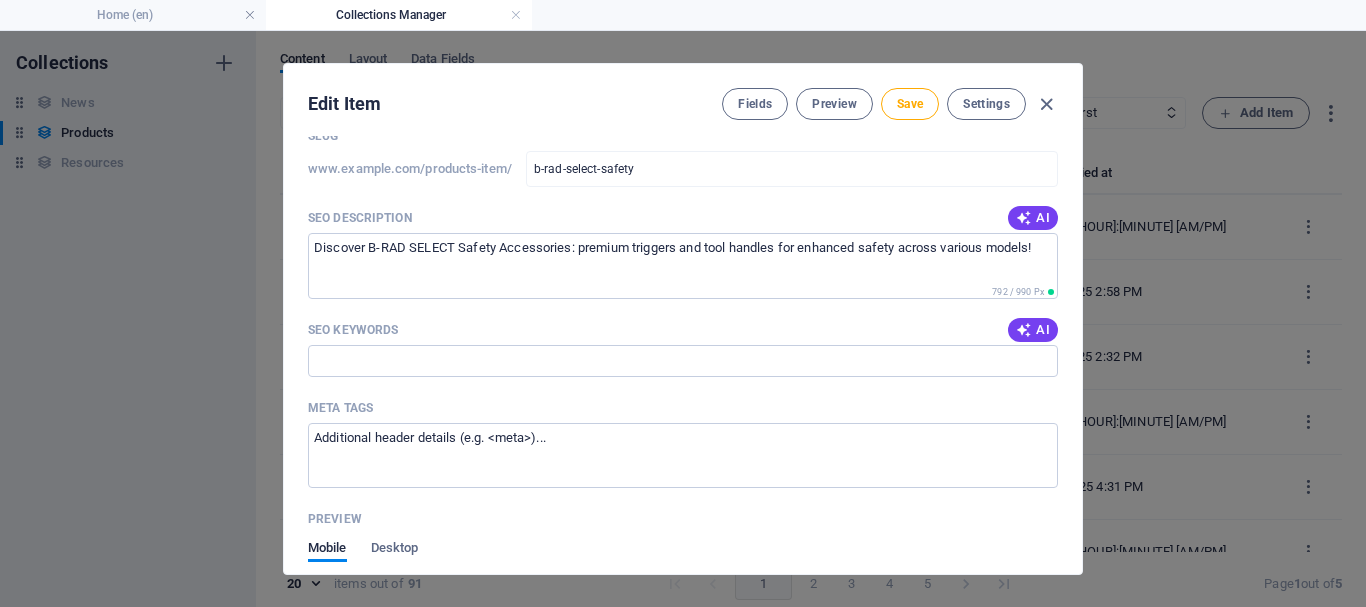 click on "AI" at bounding box center (1033, 330) 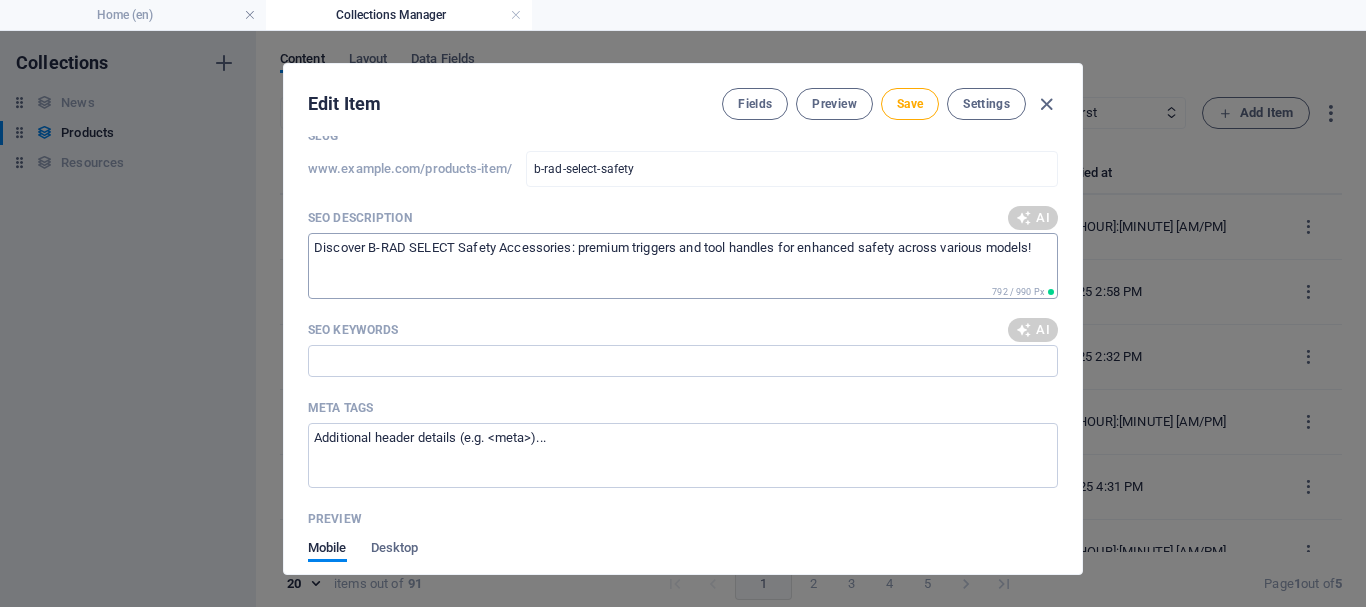 type on "B-RAD SELECT safety accessories, safety trigger option, B-RAD SELECT tools, RAD safety equipment, double safety trigger, safety tool handles" 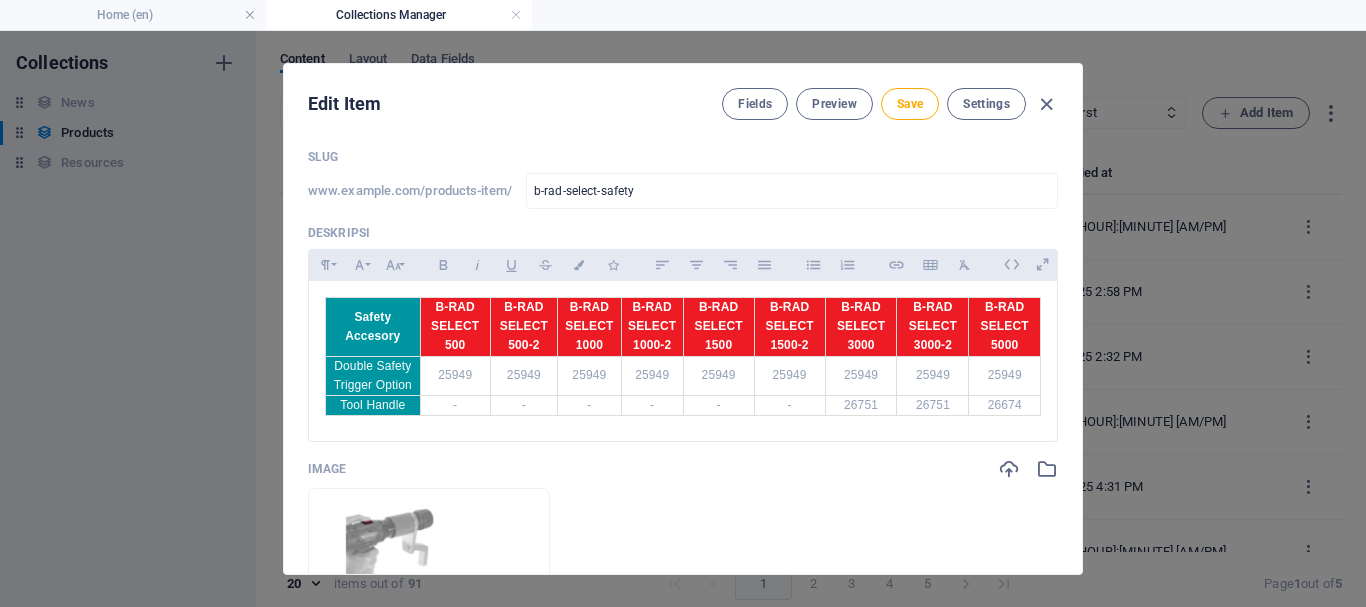 scroll, scrollTop: 0, scrollLeft: 0, axis: both 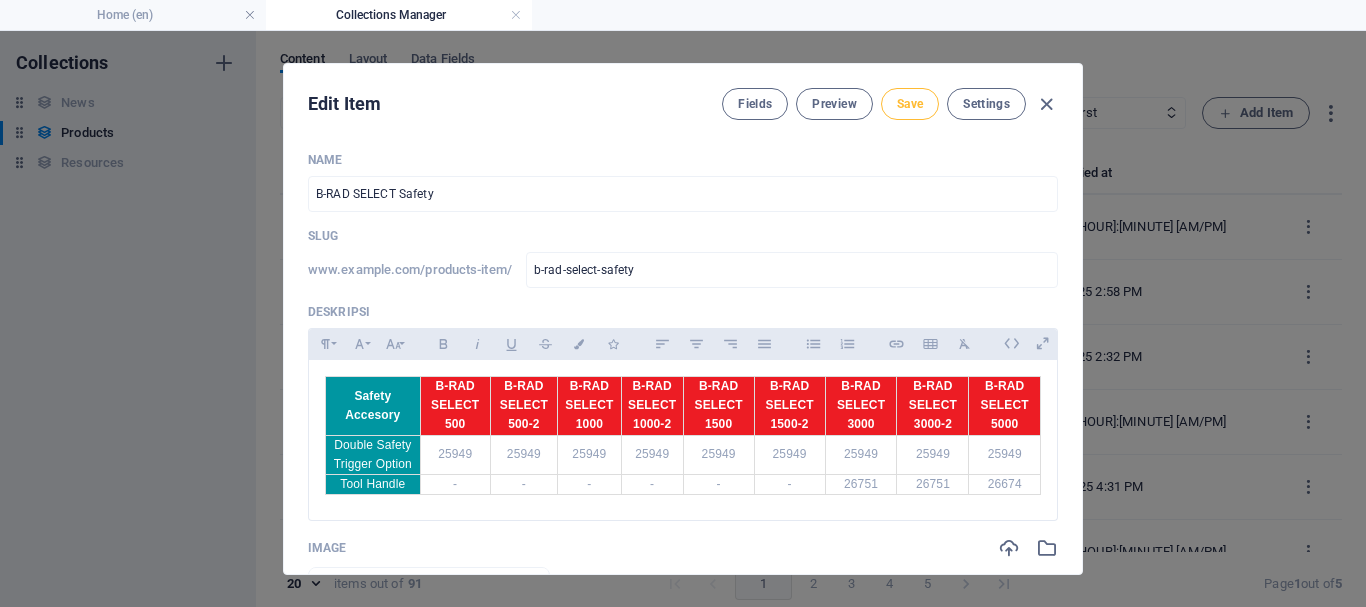 click on "Save" at bounding box center (910, 104) 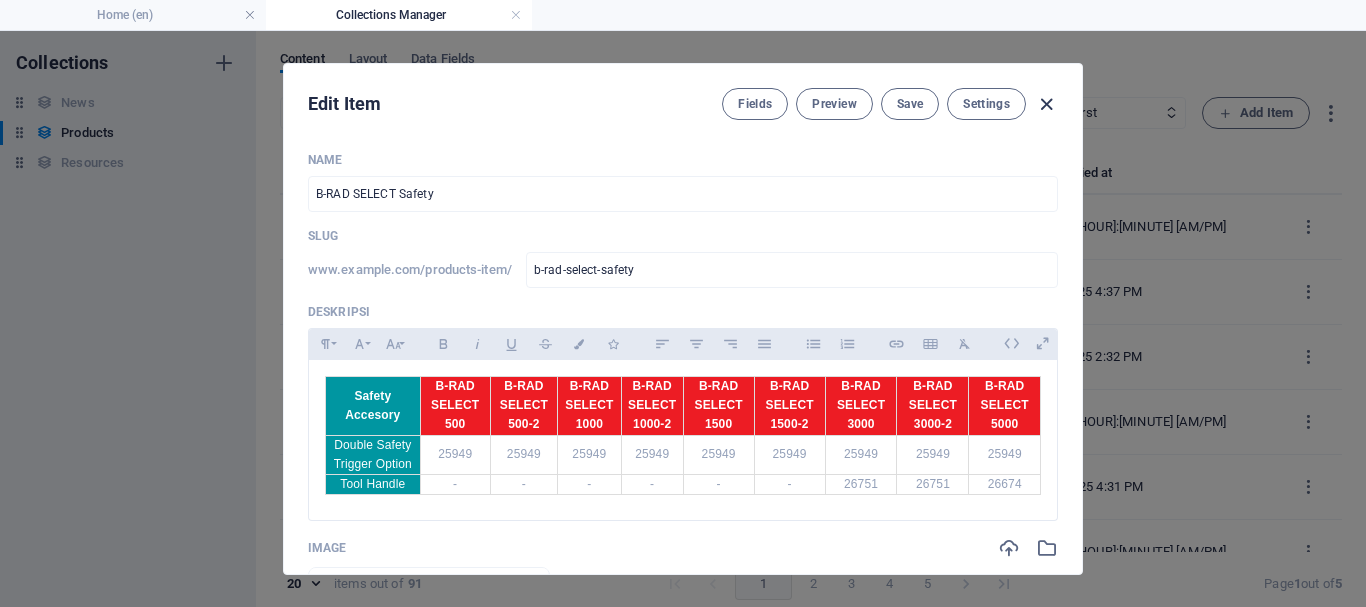 click at bounding box center [1046, 104] 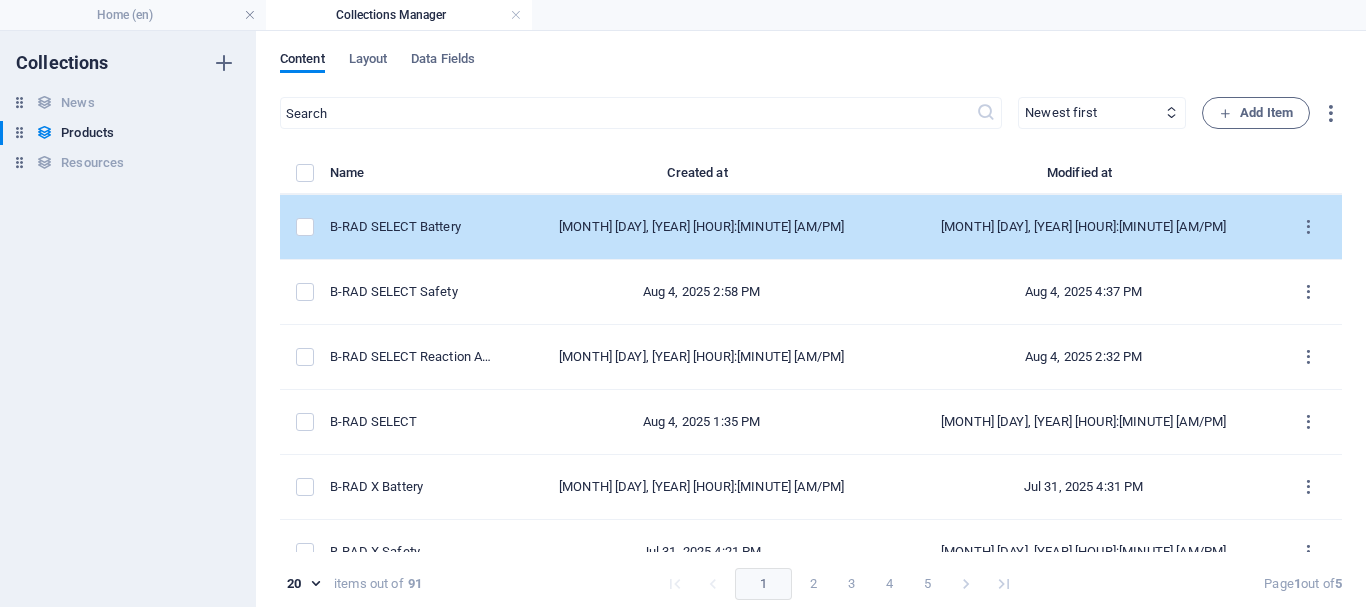 click on "B-RAD SELECT Battery" at bounding box center (420, 227) 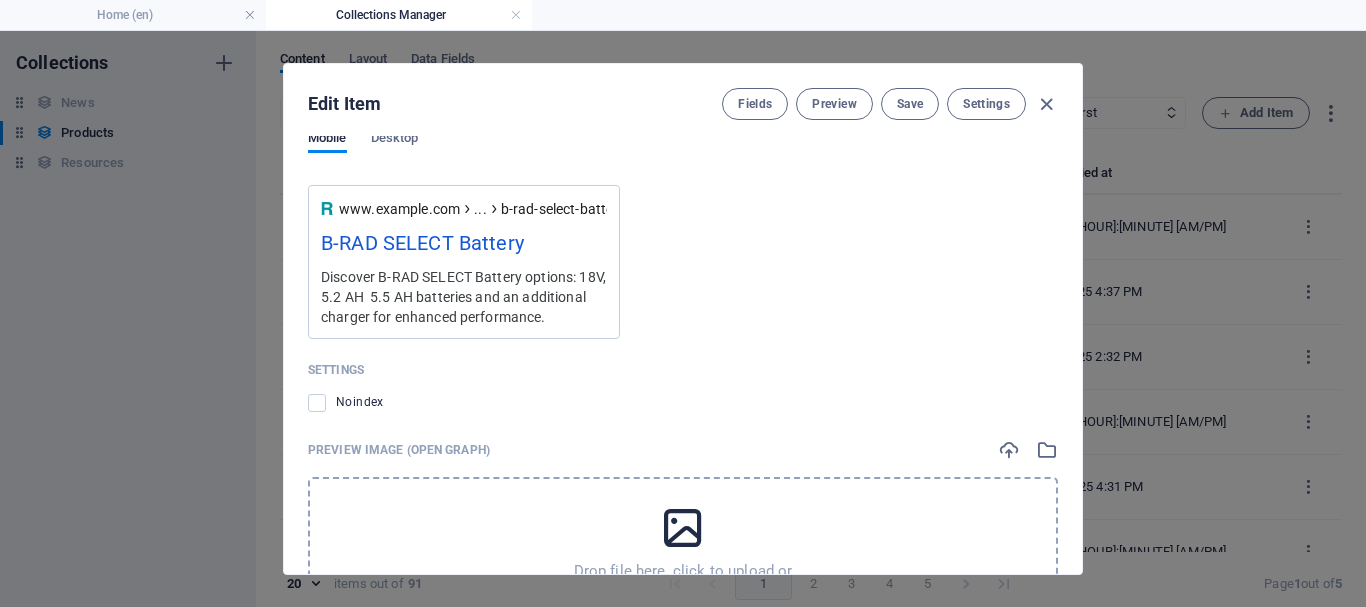 scroll, scrollTop: 2100, scrollLeft: 0, axis: vertical 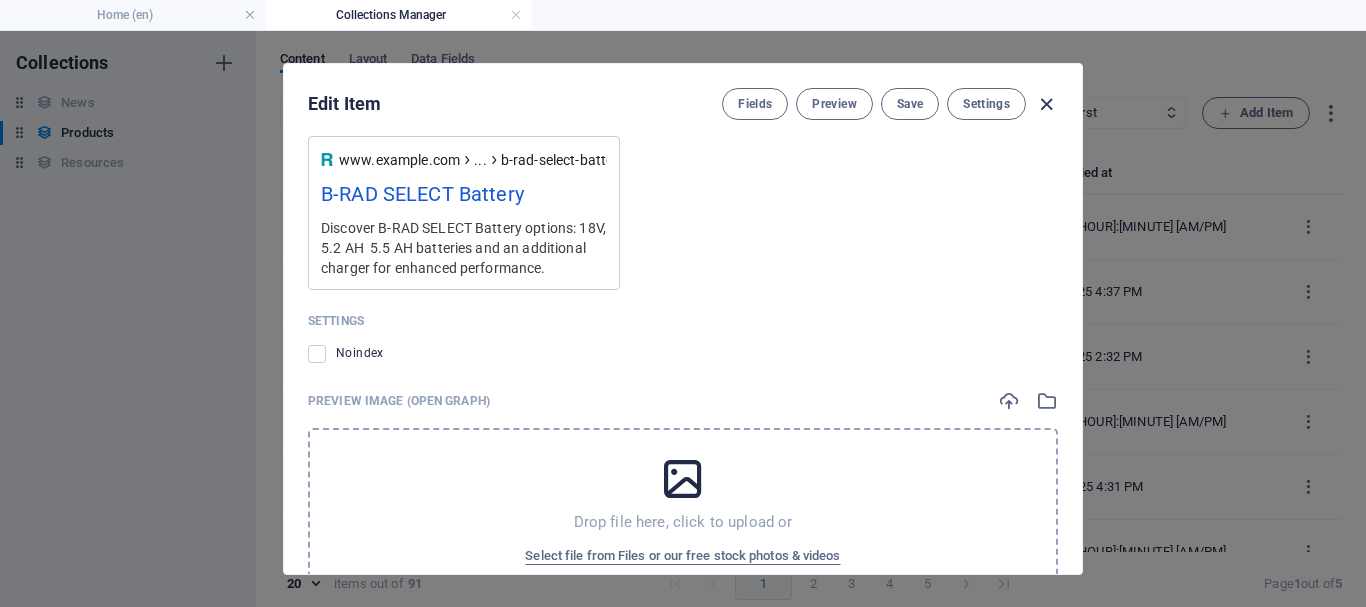 click at bounding box center (1046, 104) 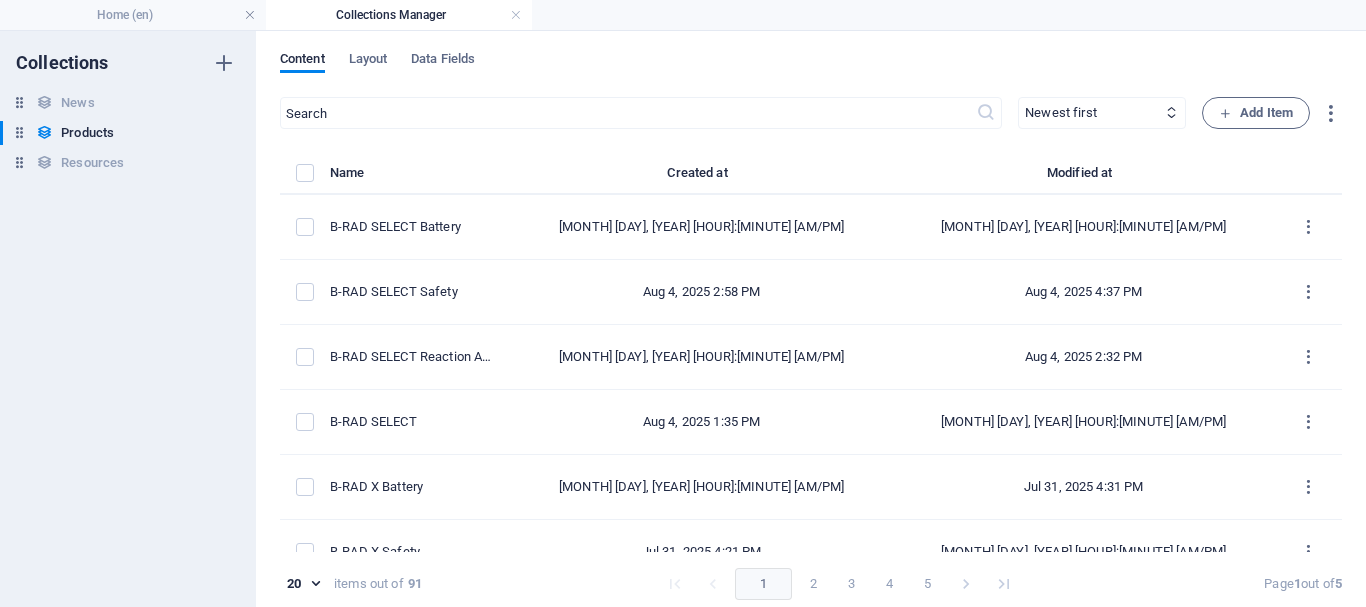 scroll, scrollTop: 0, scrollLeft: 0, axis: both 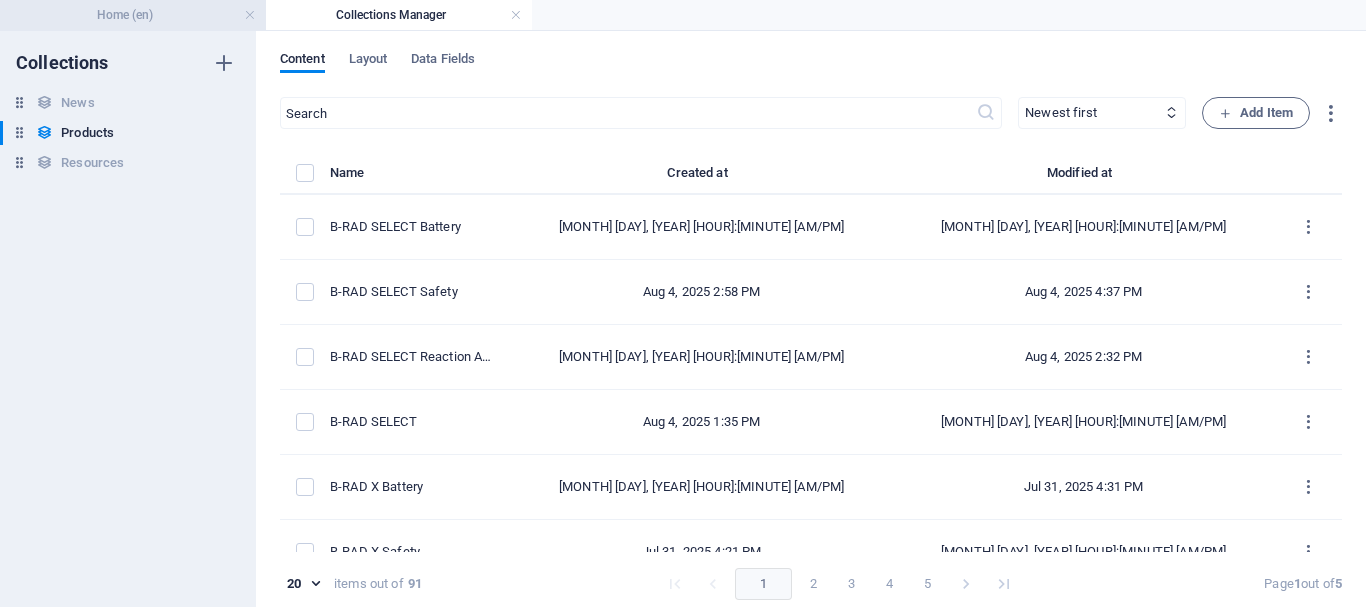 click on "Home (en)" at bounding box center (133, 15) 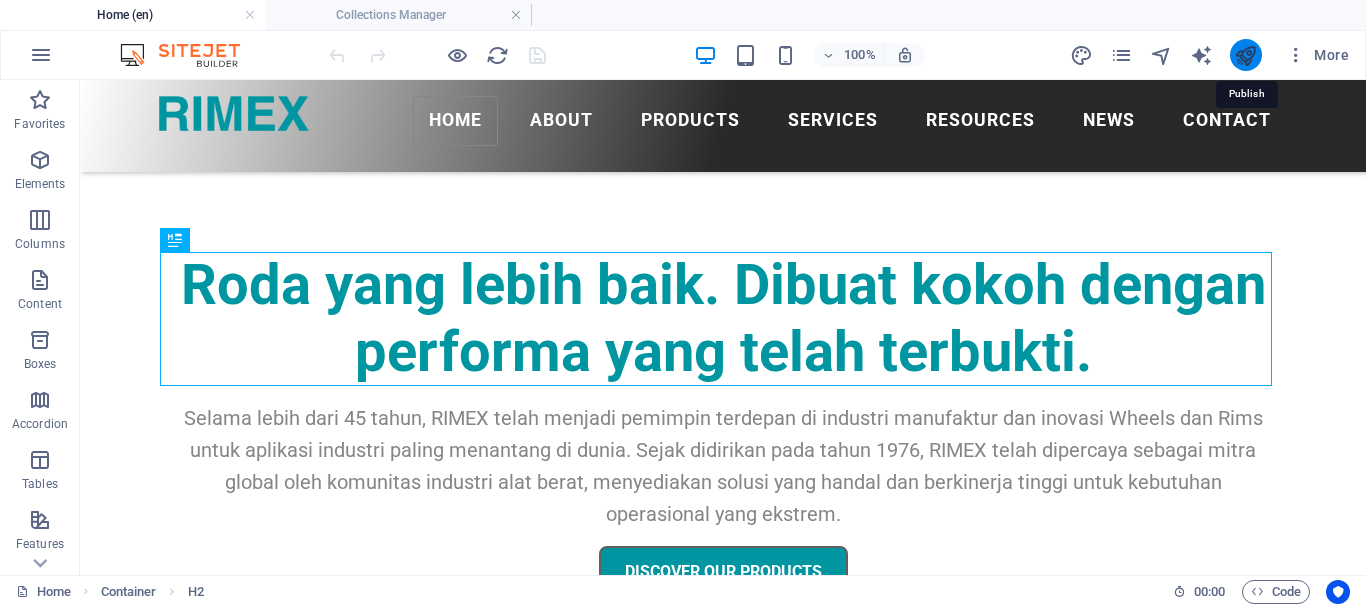 click at bounding box center (1245, 55) 